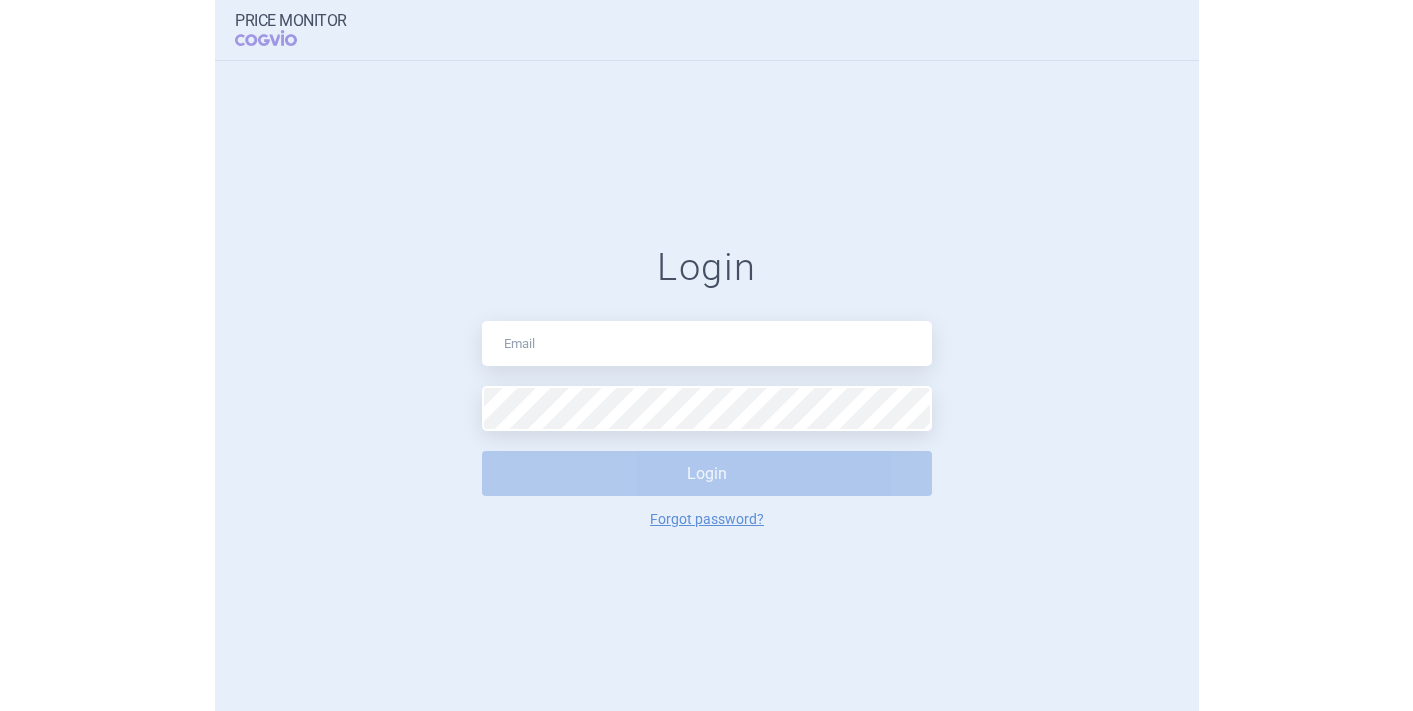 scroll, scrollTop: 0, scrollLeft: 0, axis: both 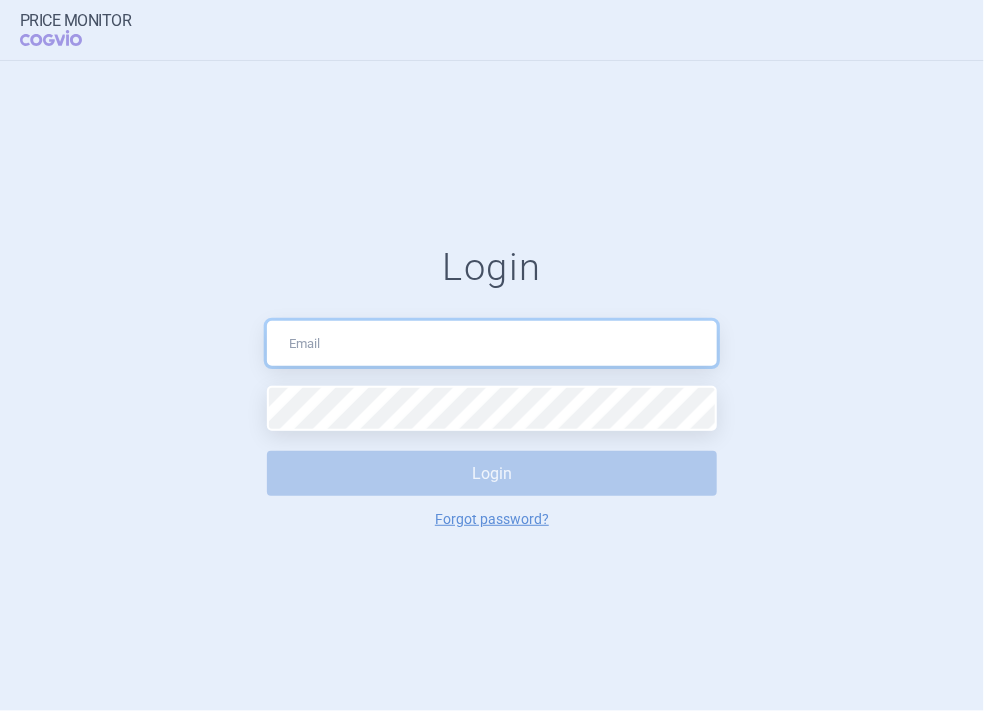 click at bounding box center [492, 343] 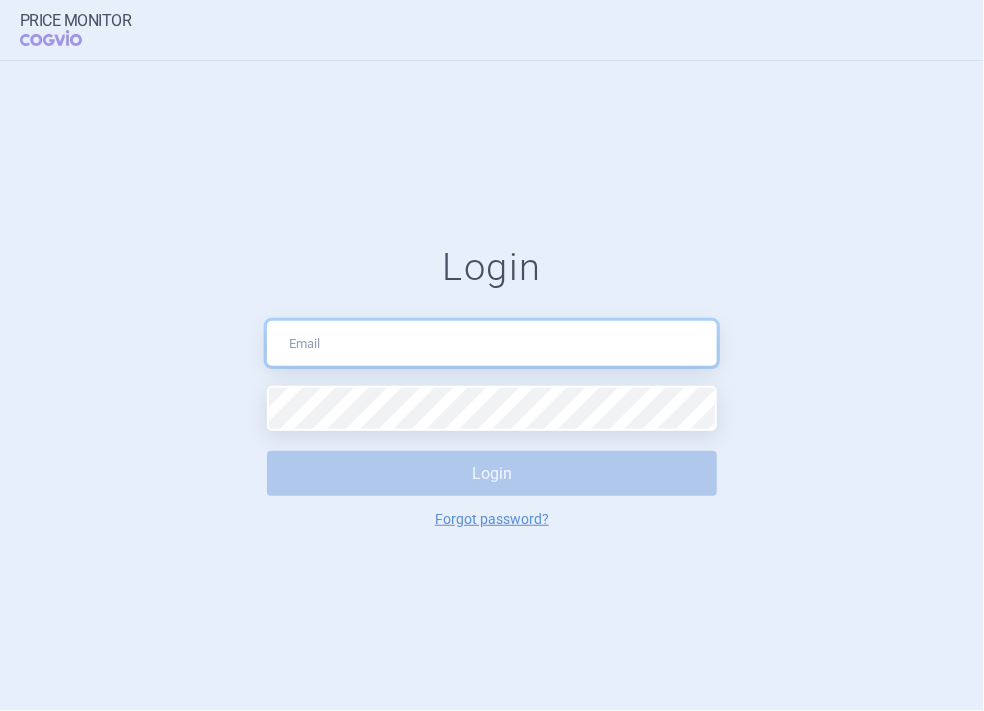 type on "[EMAIL]" 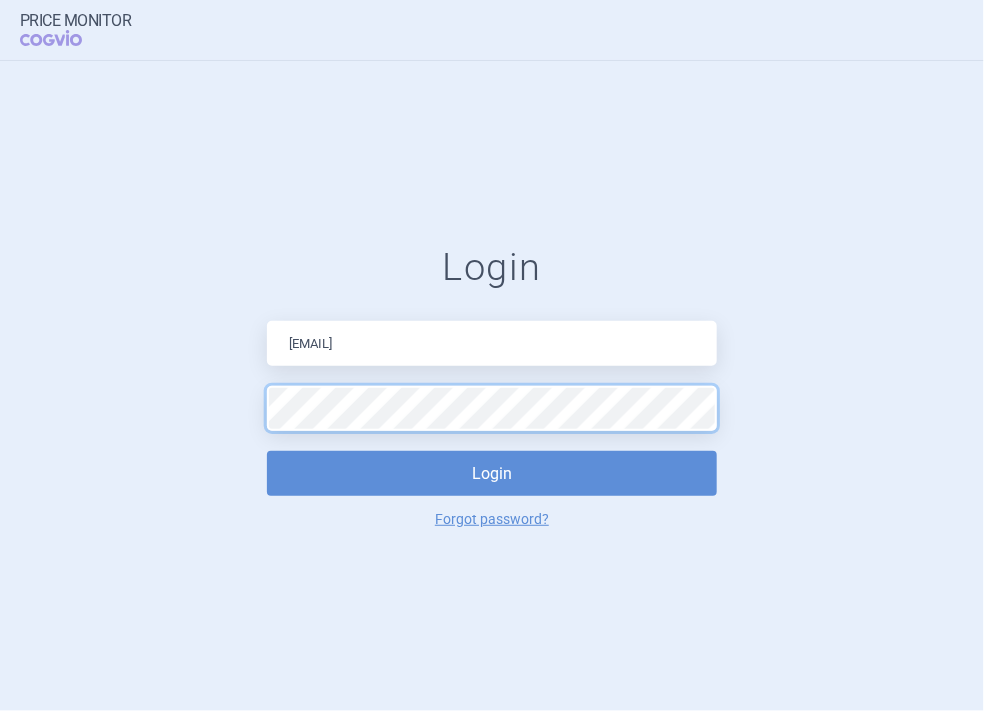 click on "Login" at bounding box center (492, 473) 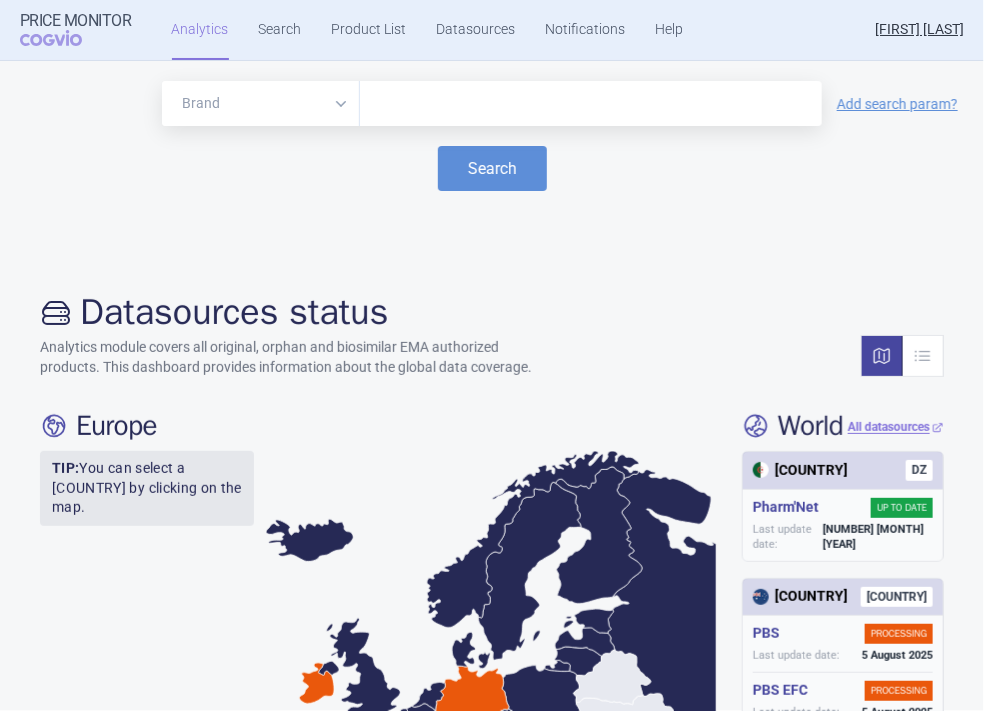 click at bounding box center [591, 104] 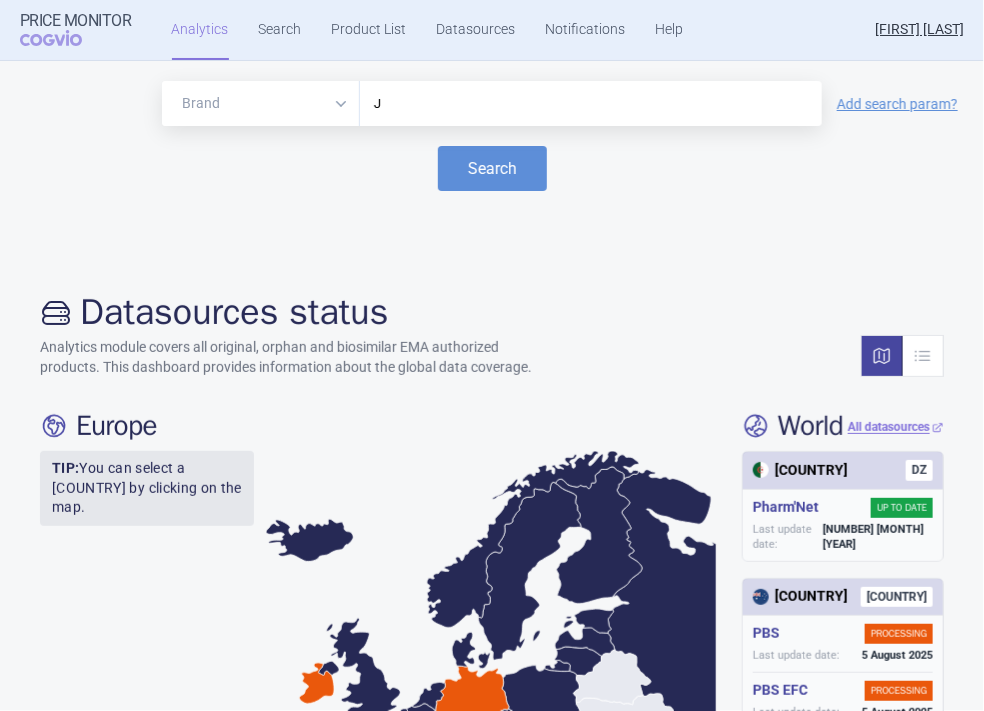 type on "Jy" 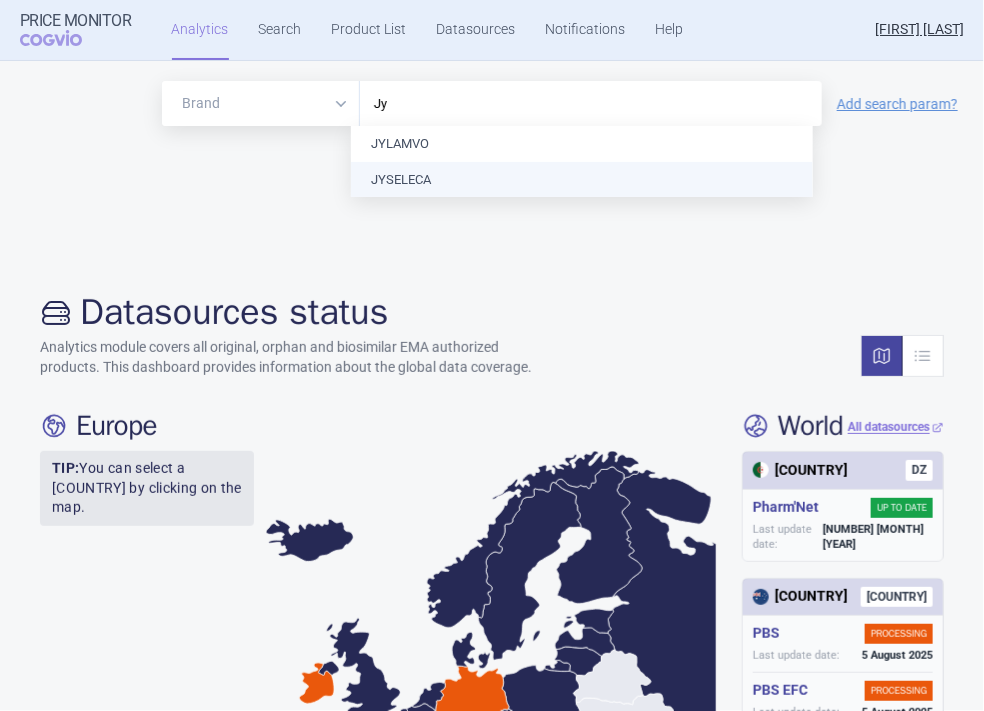 type 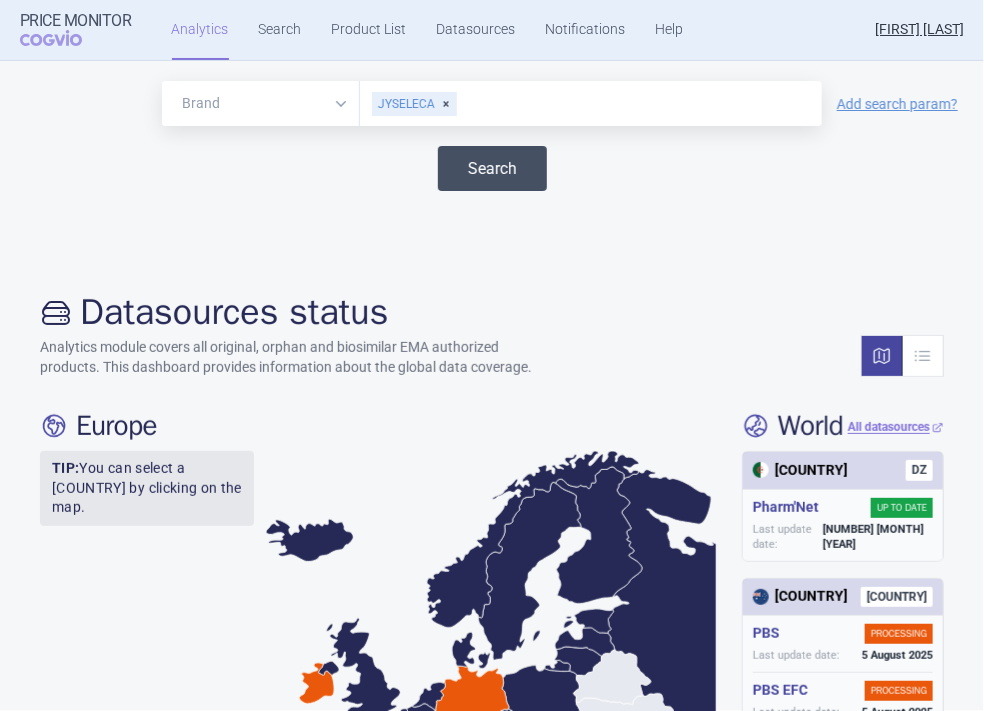 click on "Search" at bounding box center (492, 168) 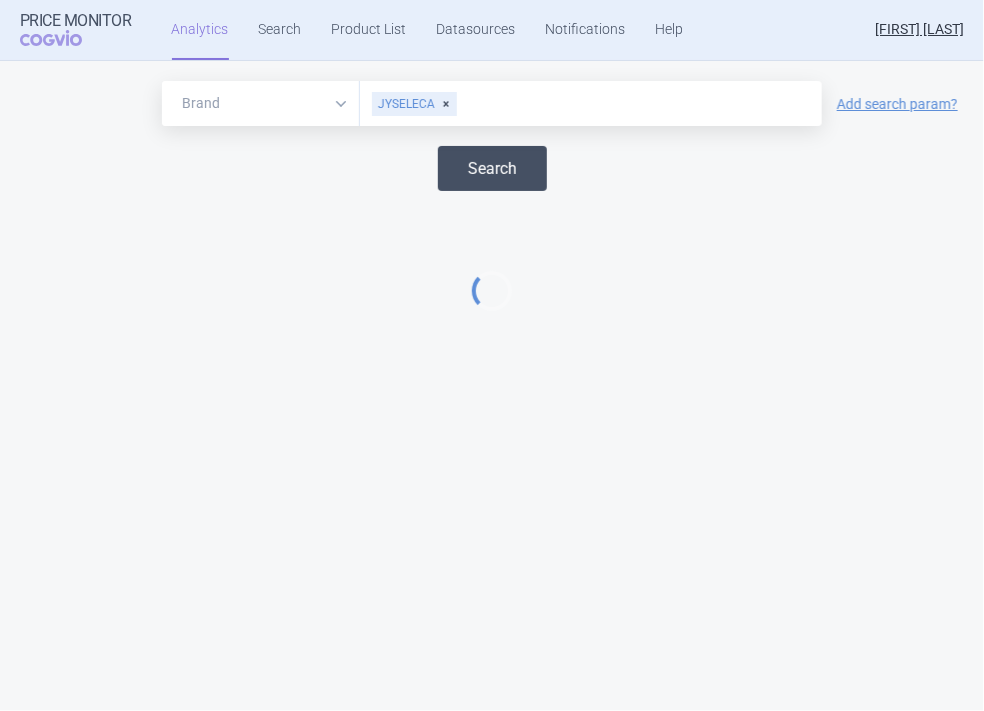 select on "EUR" 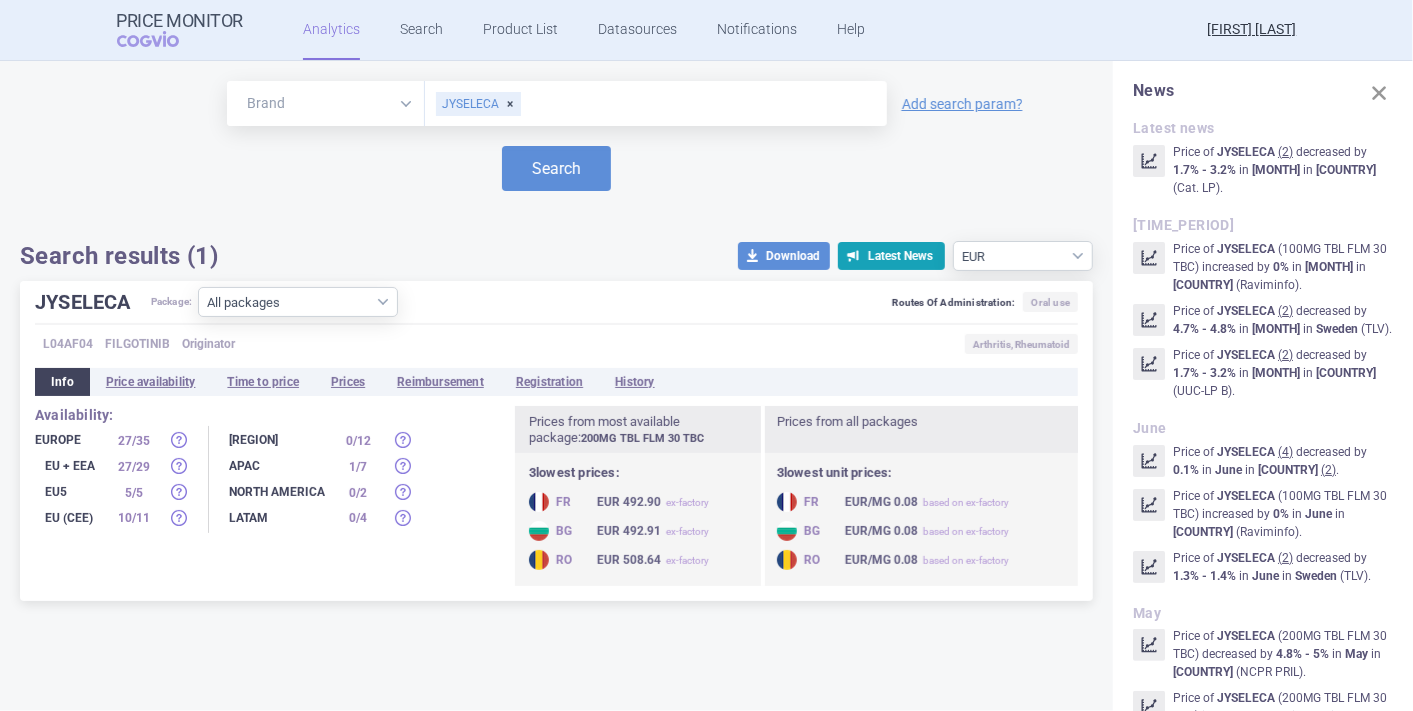 scroll, scrollTop: 8, scrollLeft: 0, axis: vertical 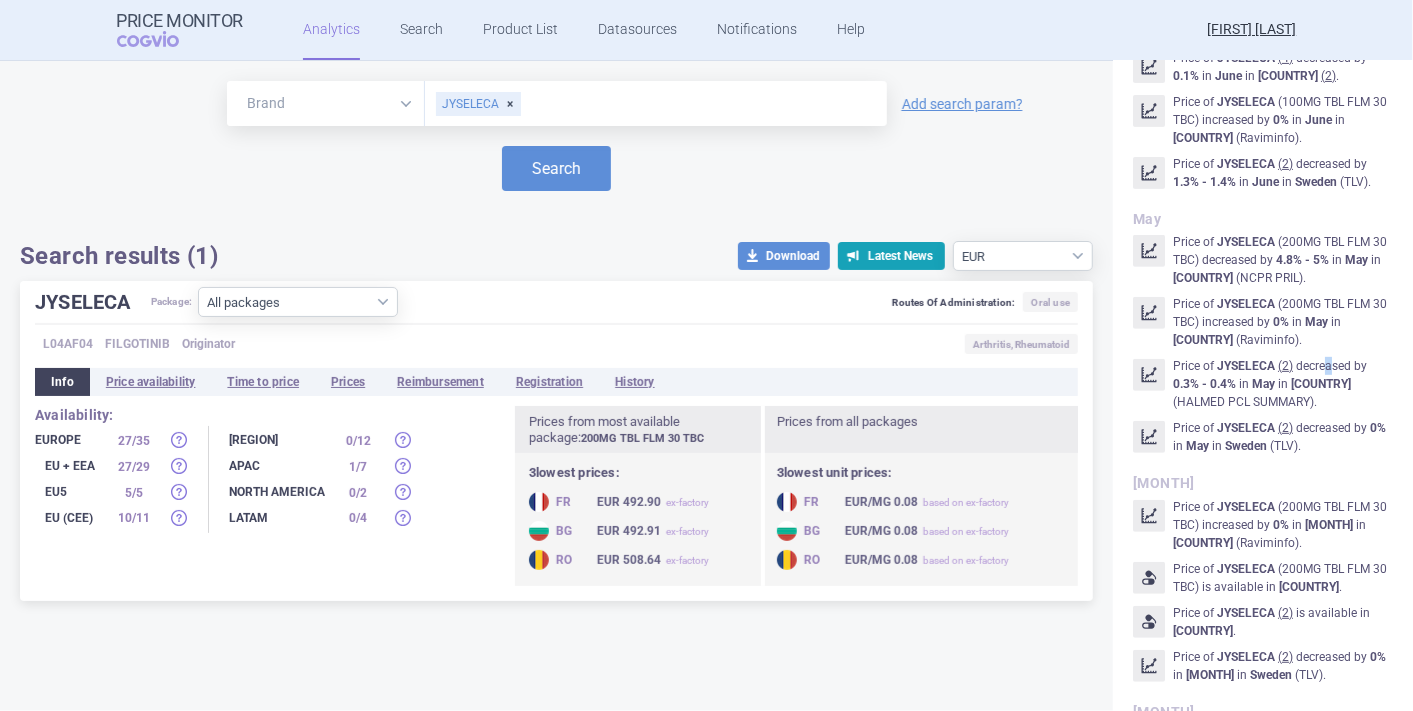 drag, startPoint x: 1241, startPoint y: 374, endPoint x: 1328, endPoint y: 368, distance: 87.20665 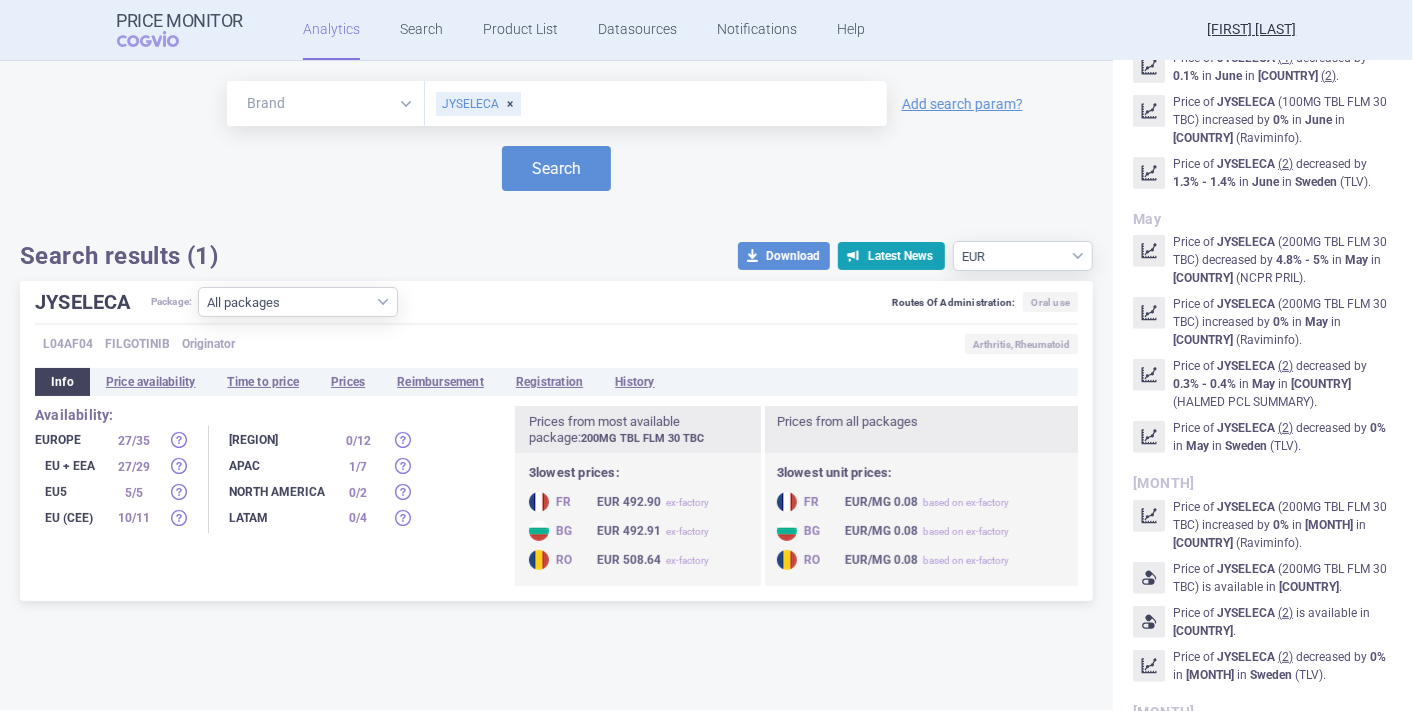 drag, startPoint x: 1328, startPoint y: 368, endPoint x: 1155, endPoint y: 374, distance: 173.10402 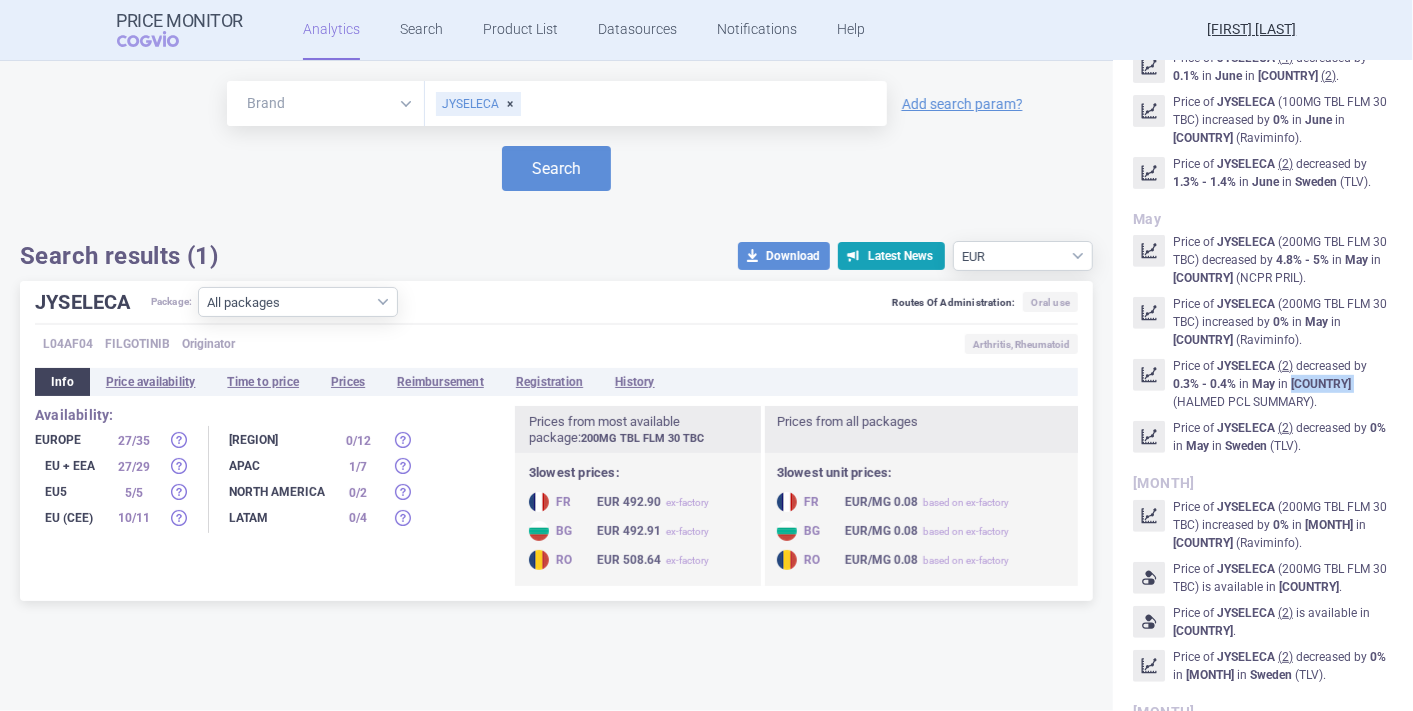 click on "[COUNTRY]" at bounding box center [1321, 384] 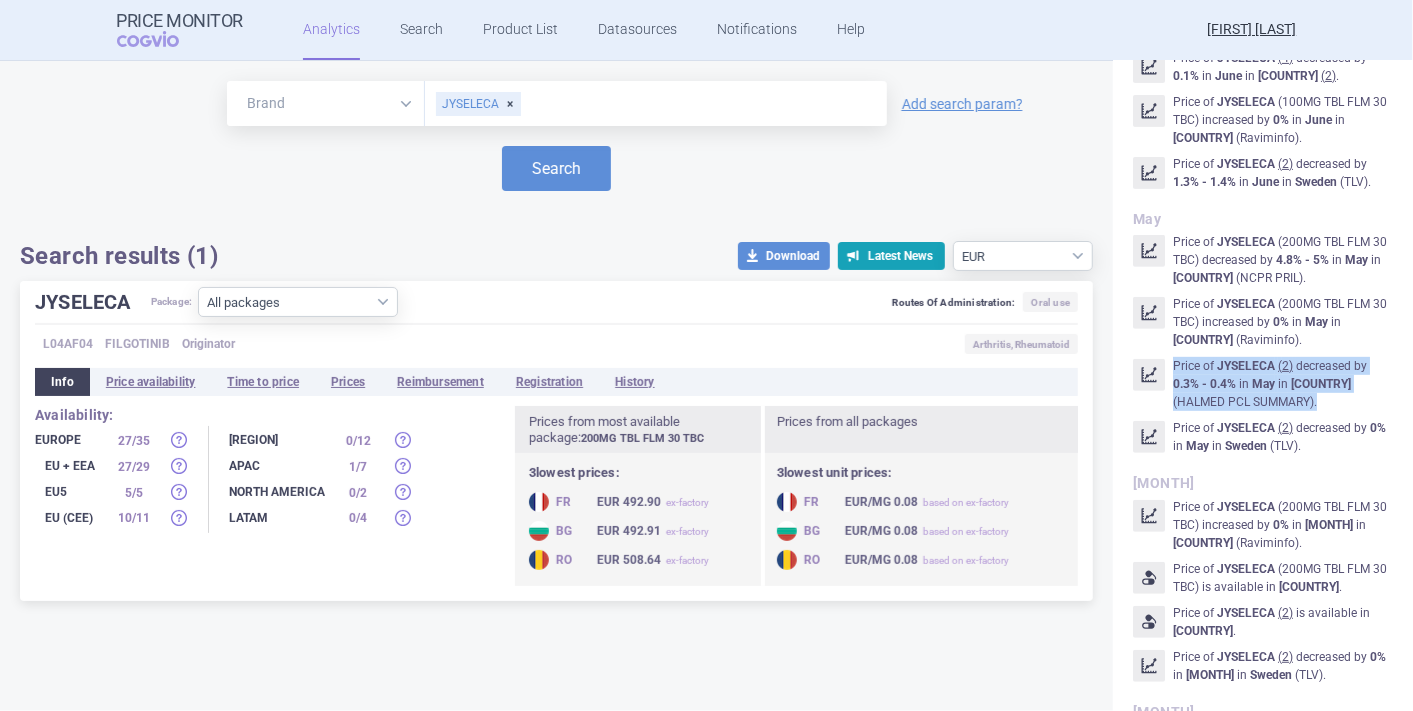 click on "[COUNTRY]" at bounding box center (1321, 384) 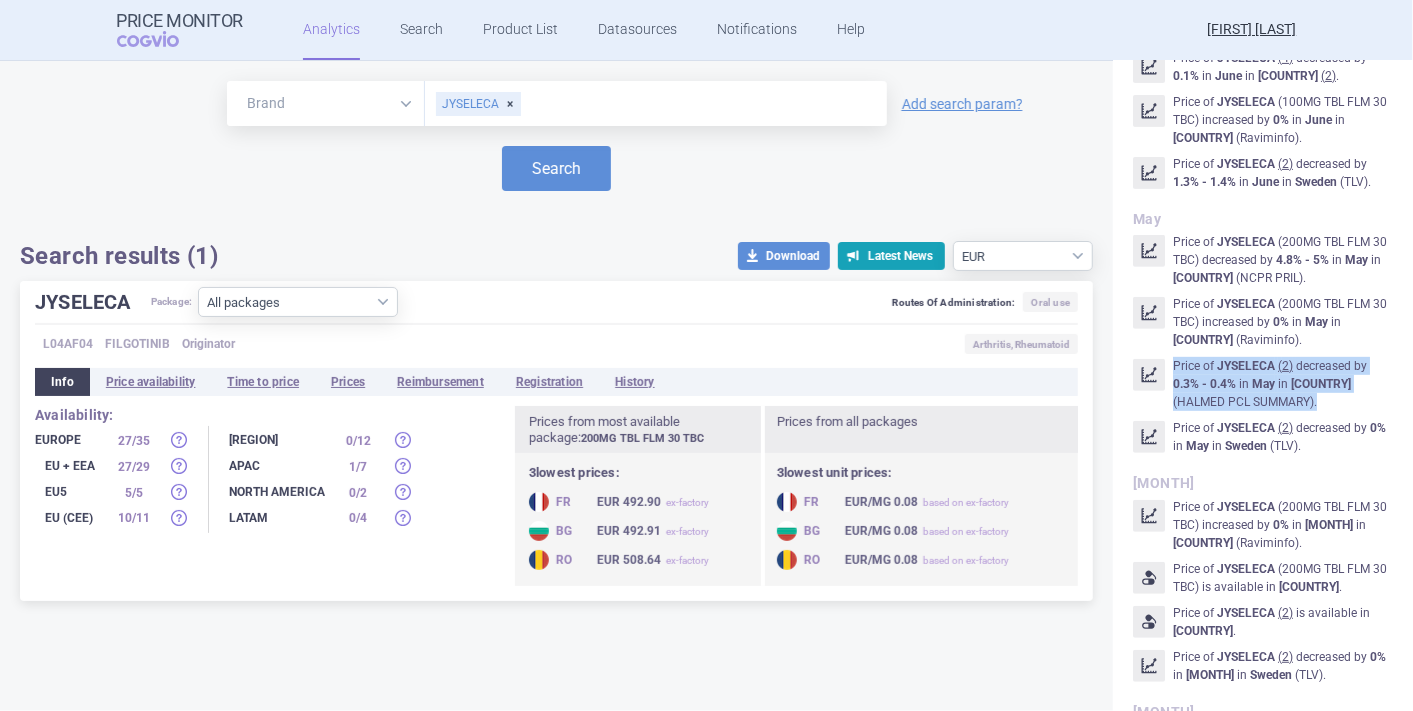 click on "May" at bounding box center [1263, 384] 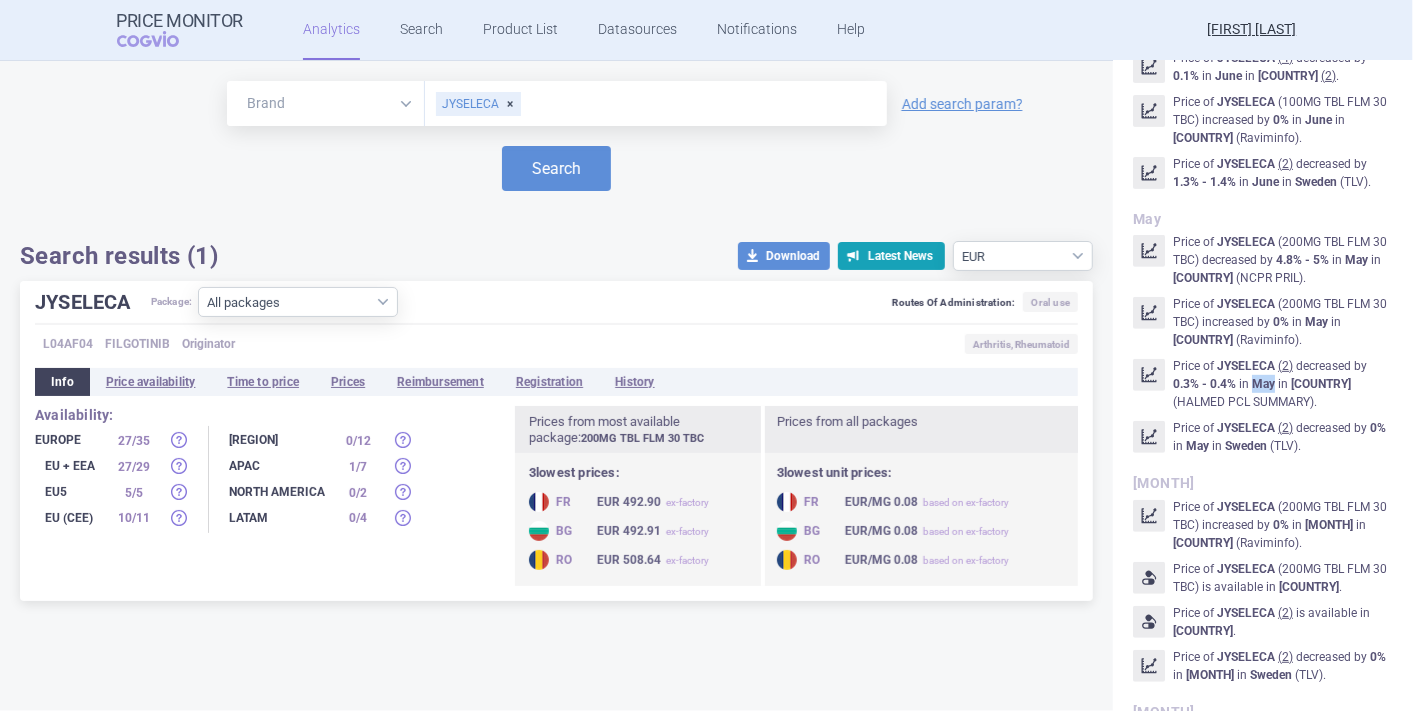 click on "May" at bounding box center [1263, 384] 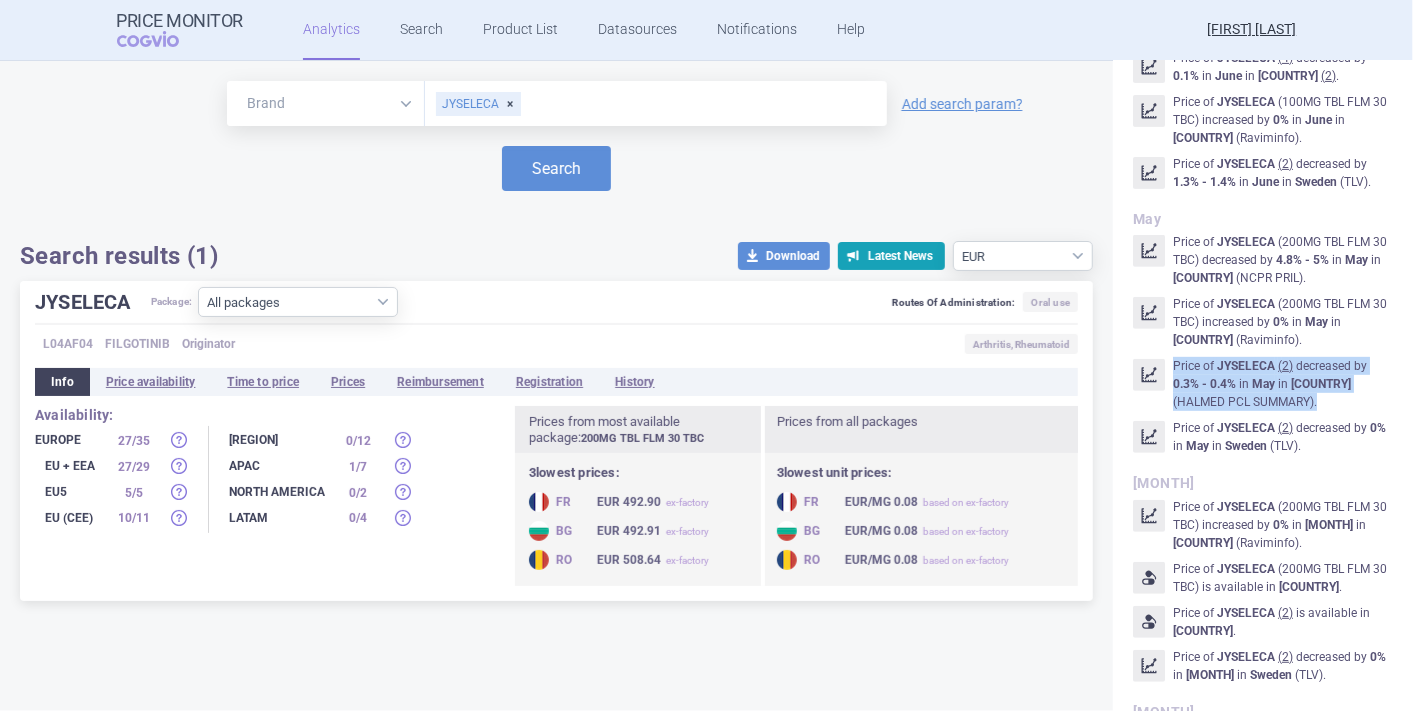 click on "May" at bounding box center (1263, 384) 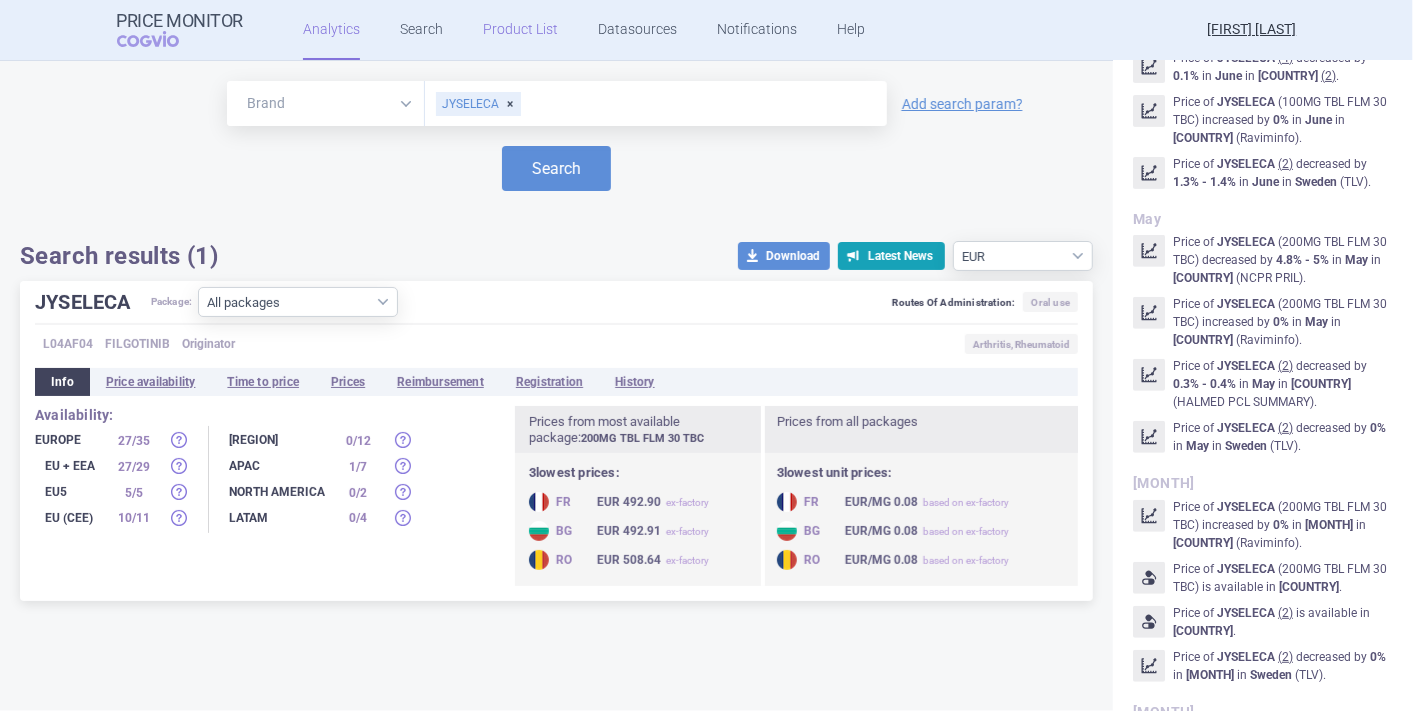 click on "Product List" at bounding box center (520, 30) 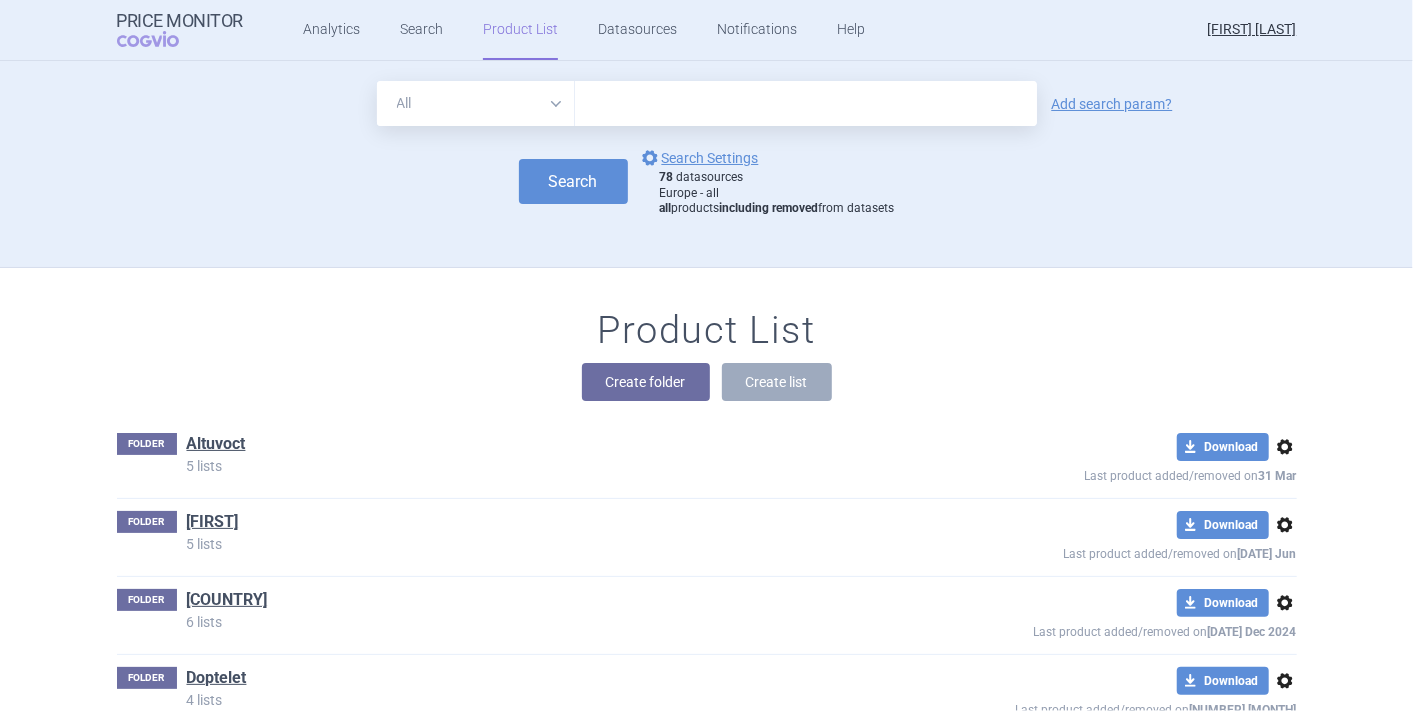scroll, scrollTop: 206, scrollLeft: 0, axis: vertical 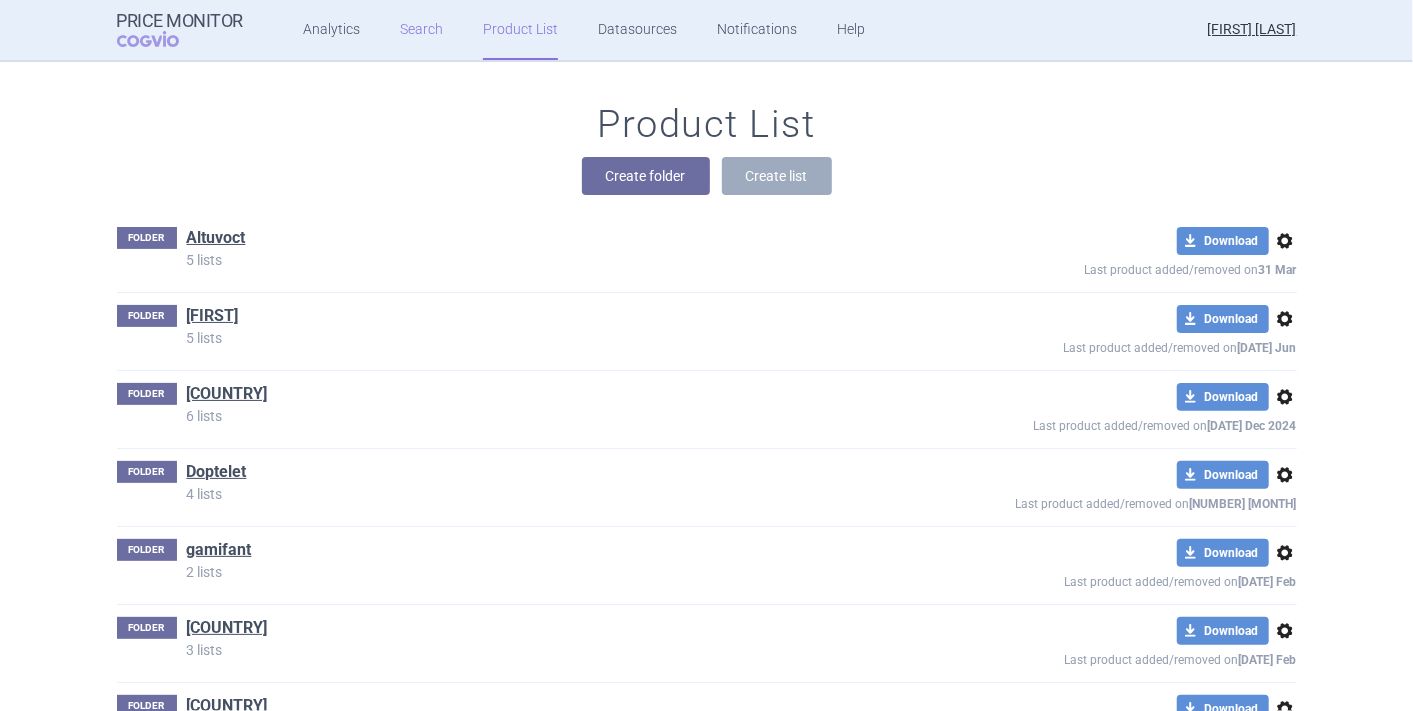 click on "Search" at bounding box center [421, 30] 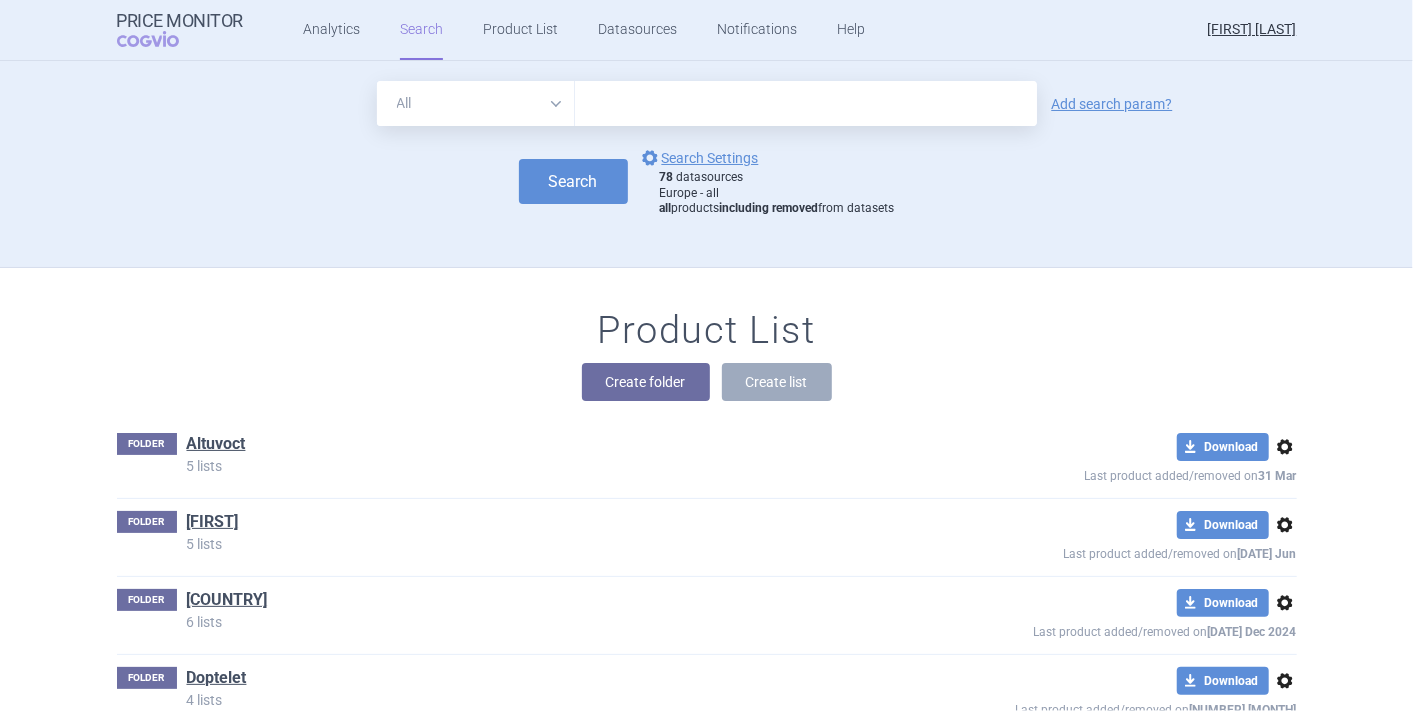 click at bounding box center [806, 103] 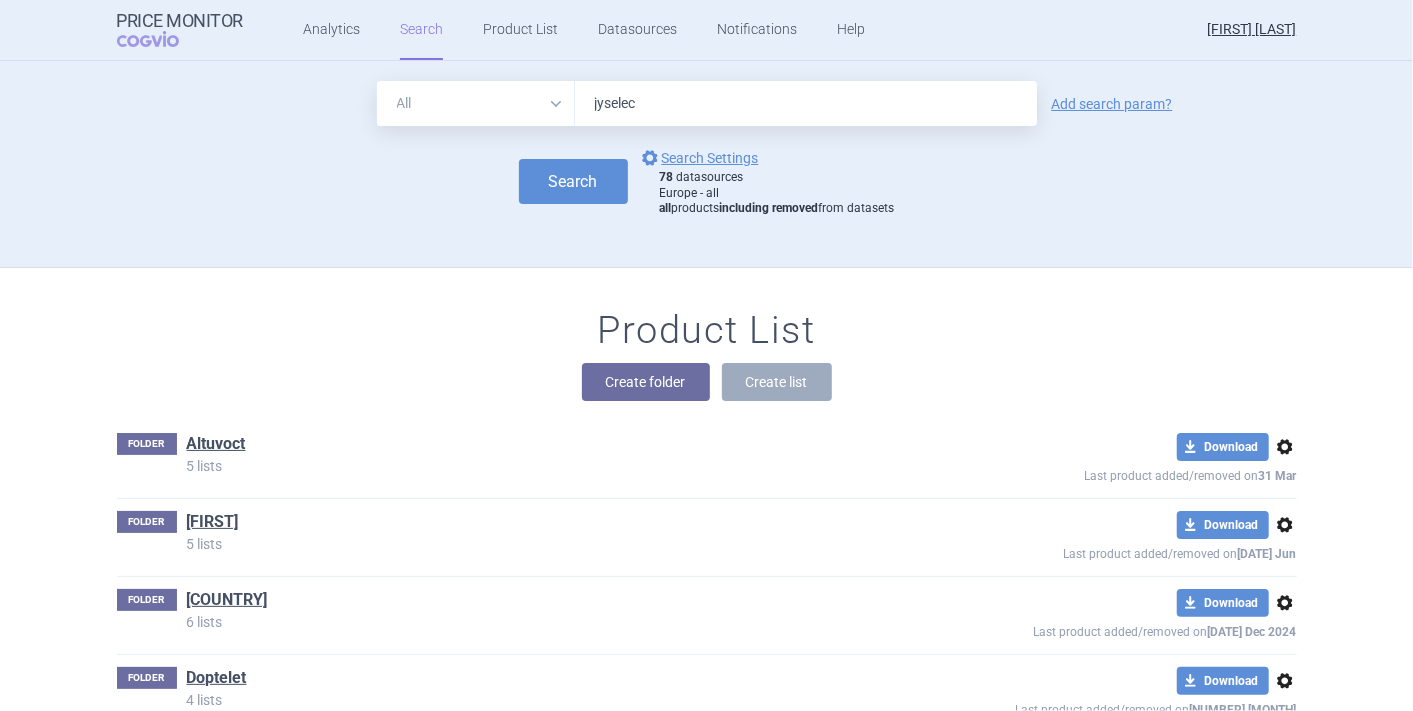 type on "jyseleca" 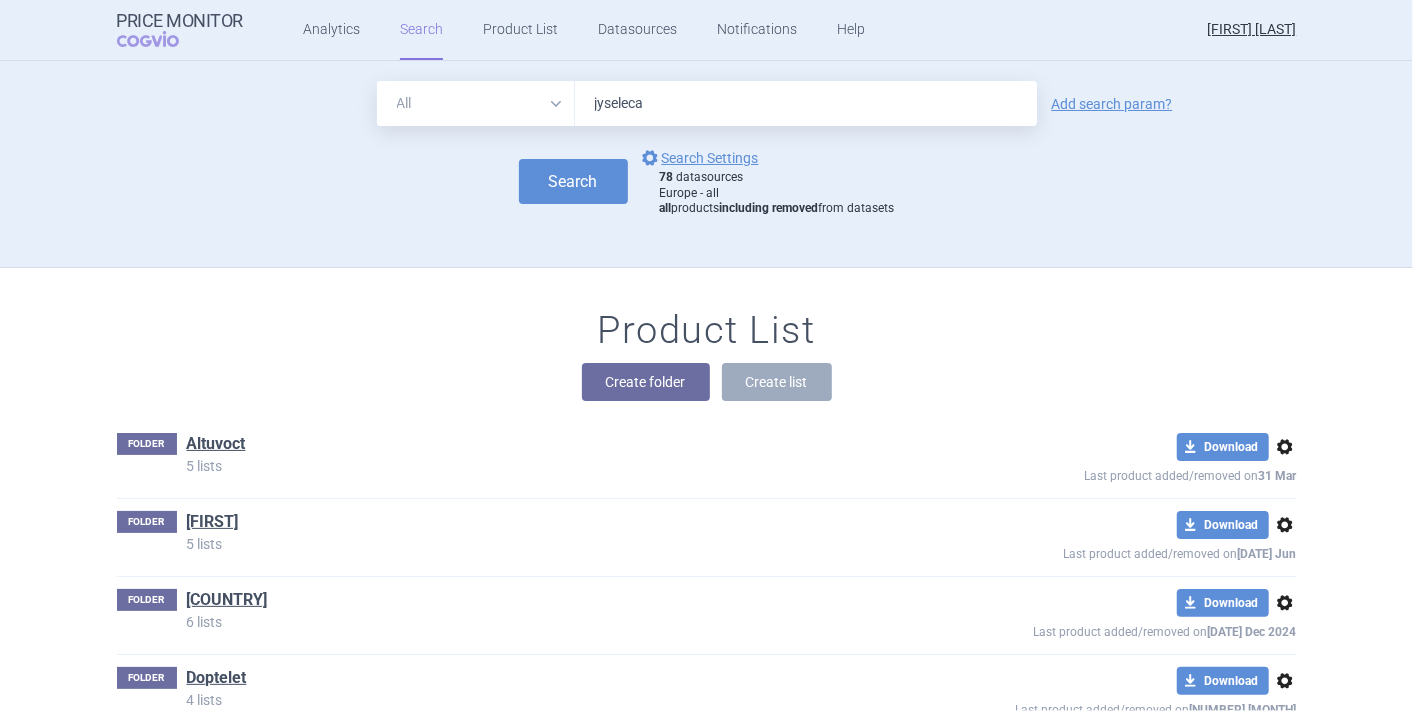 click on "Search" at bounding box center (573, 181) 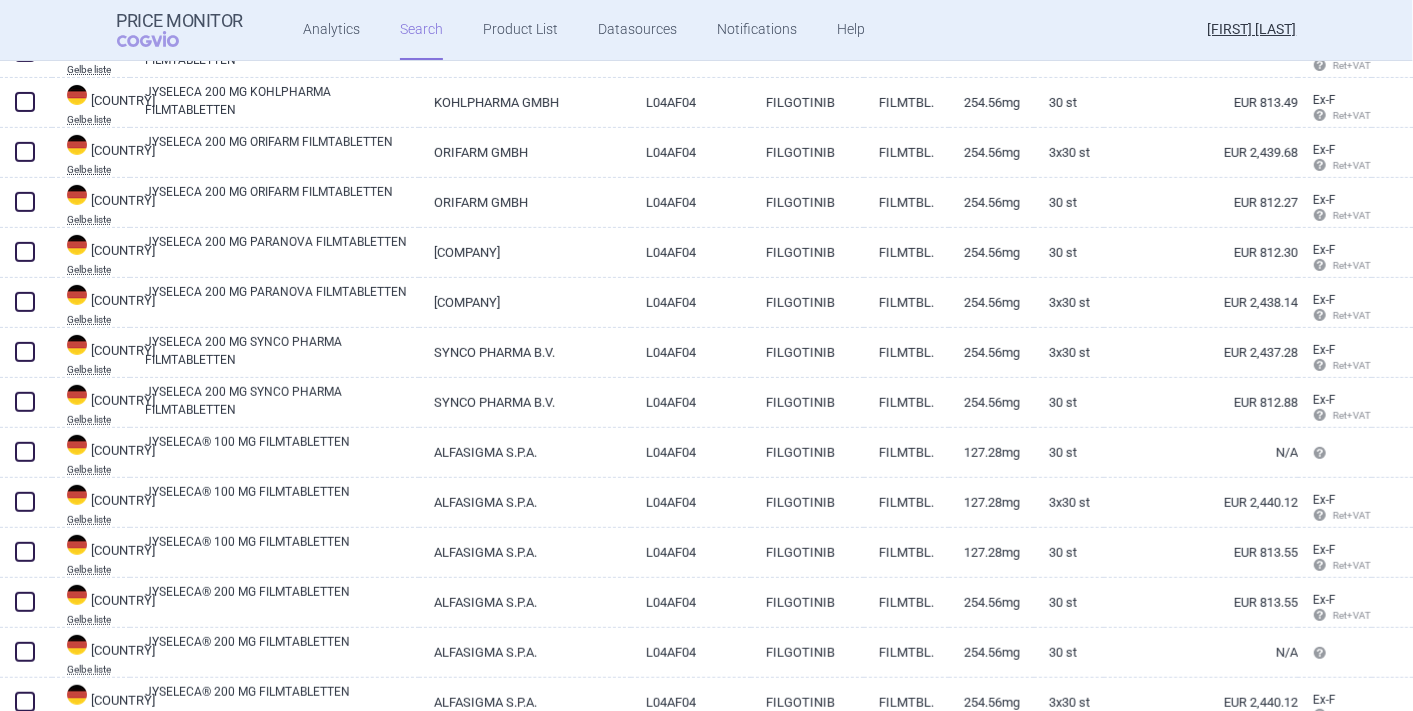 scroll, scrollTop: 4795, scrollLeft: 0, axis: vertical 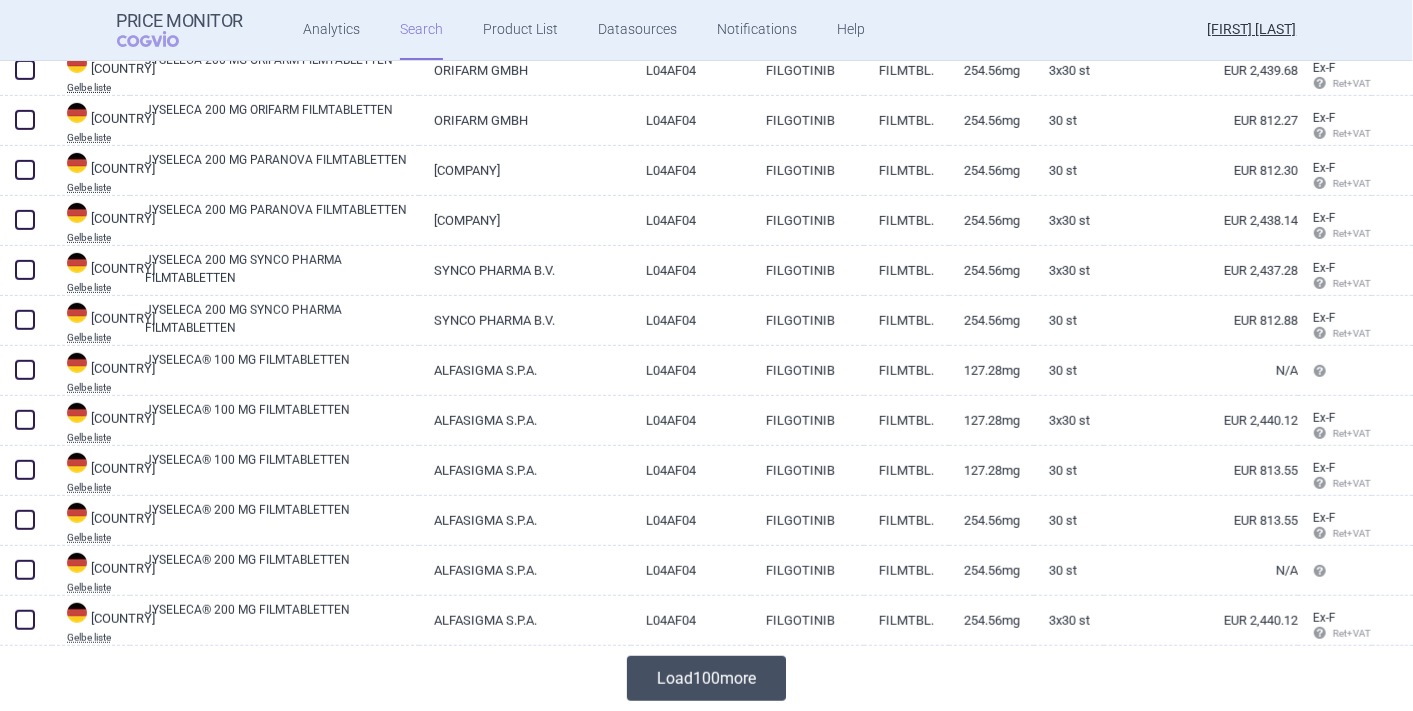 click on "Load  100  more" at bounding box center [706, 678] 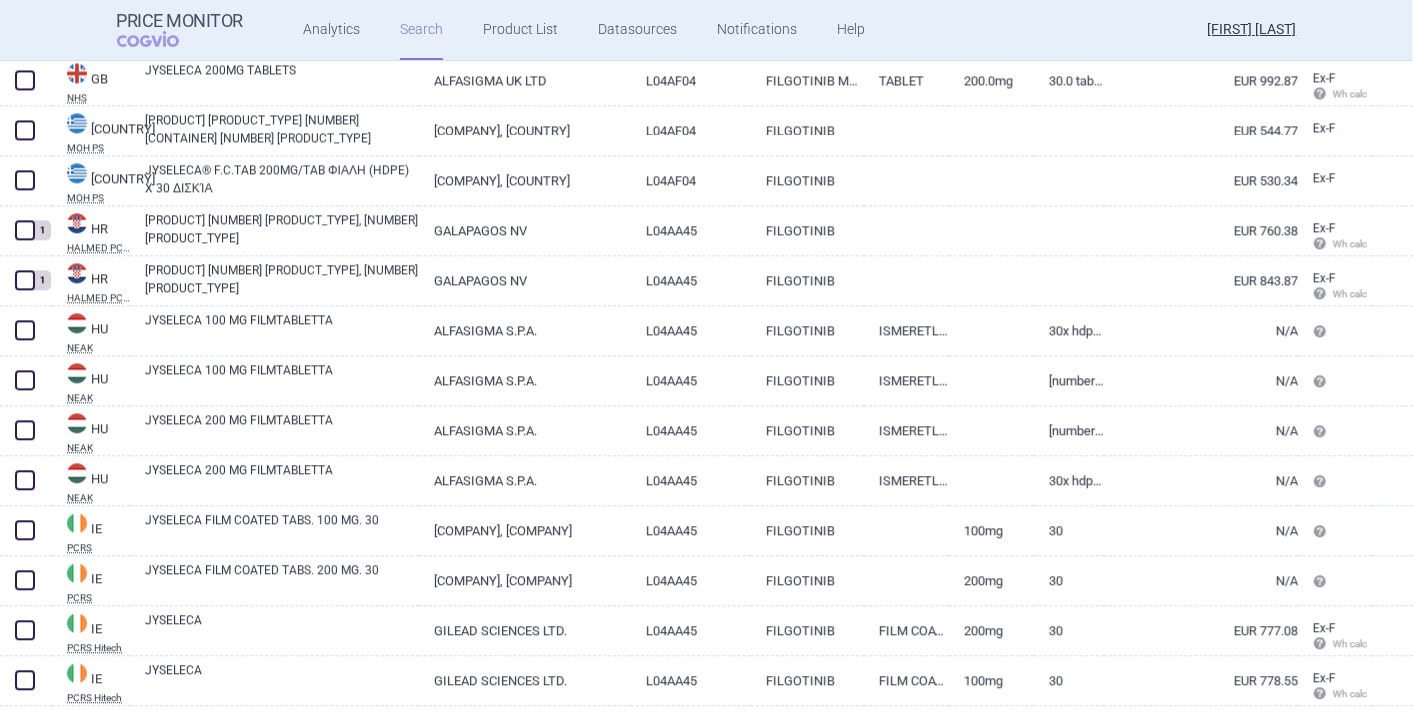 scroll, scrollTop: 6811, scrollLeft: 0, axis: vertical 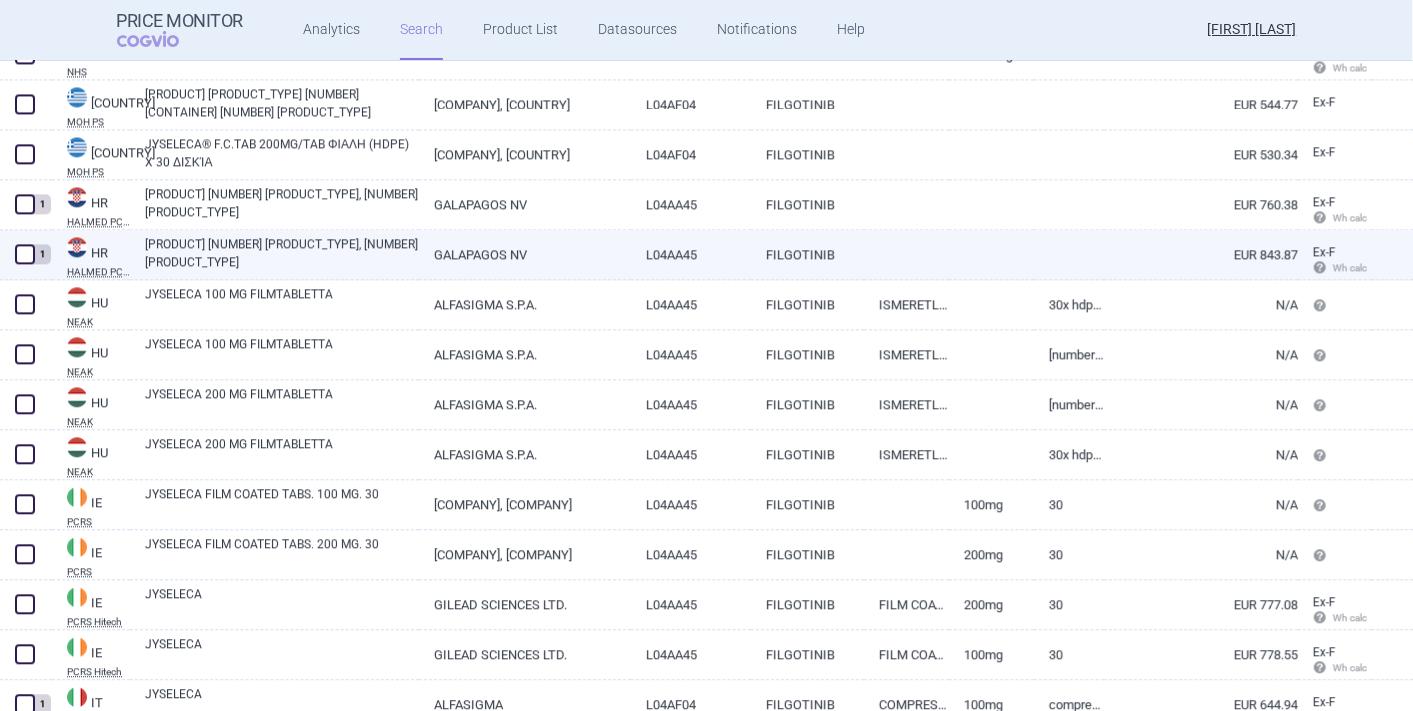 click on "L04AA45" at bounding box center [691, 254] 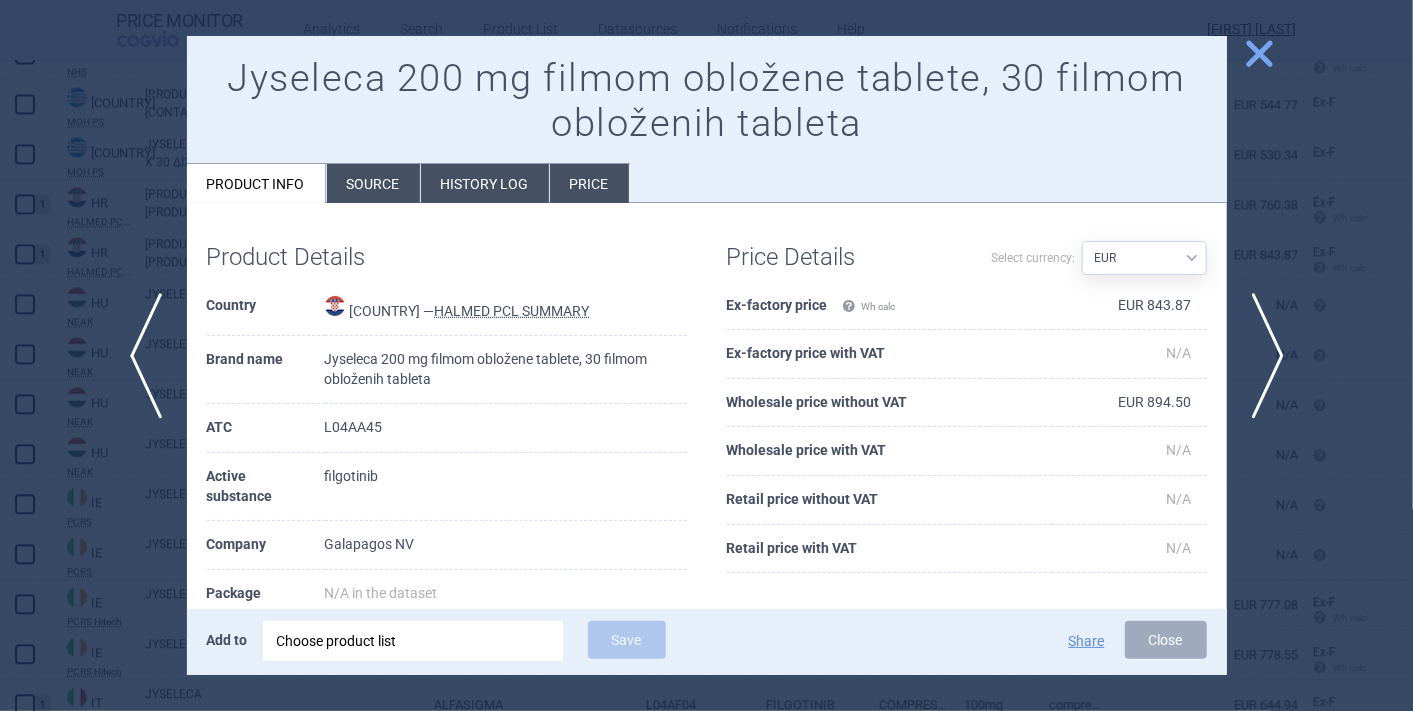 click on "Price" at bounding box center [589, 183] 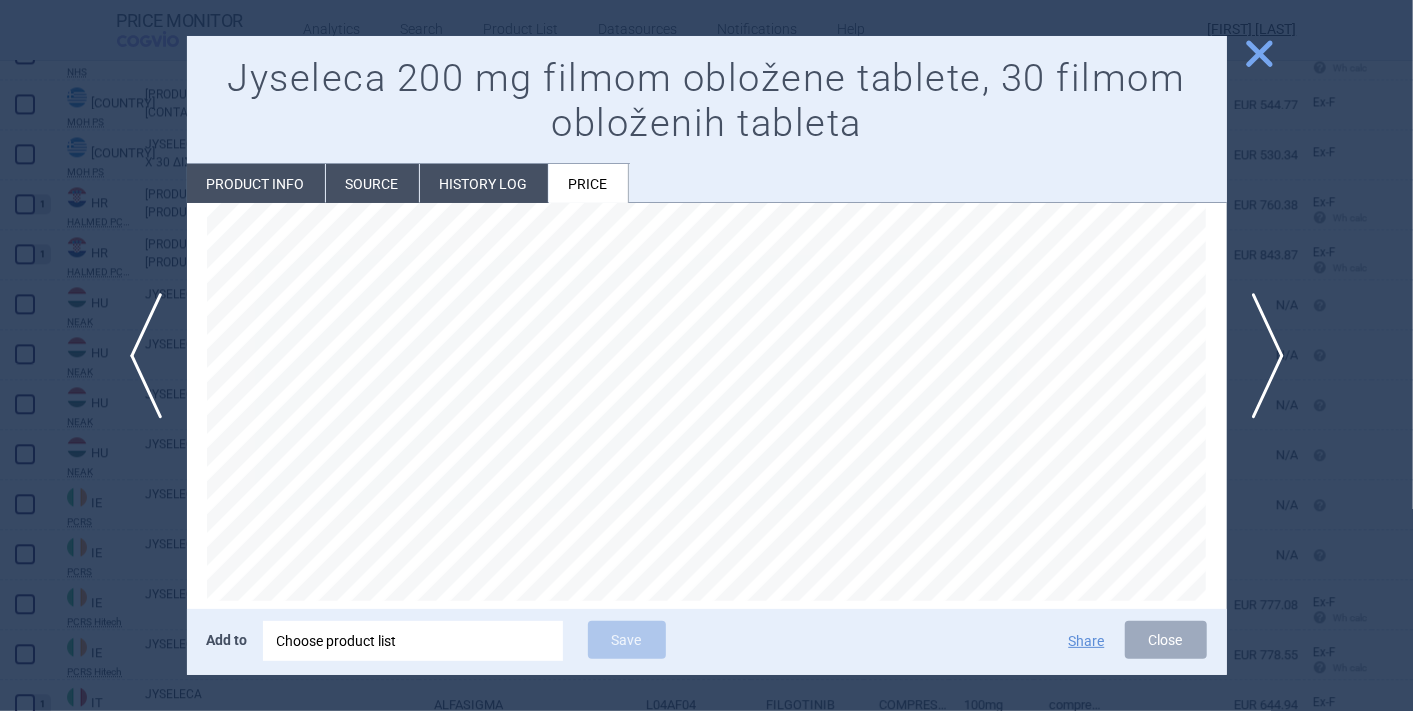 scroll, scrollTop: 69, scrollLeft: 0, axis: vertical 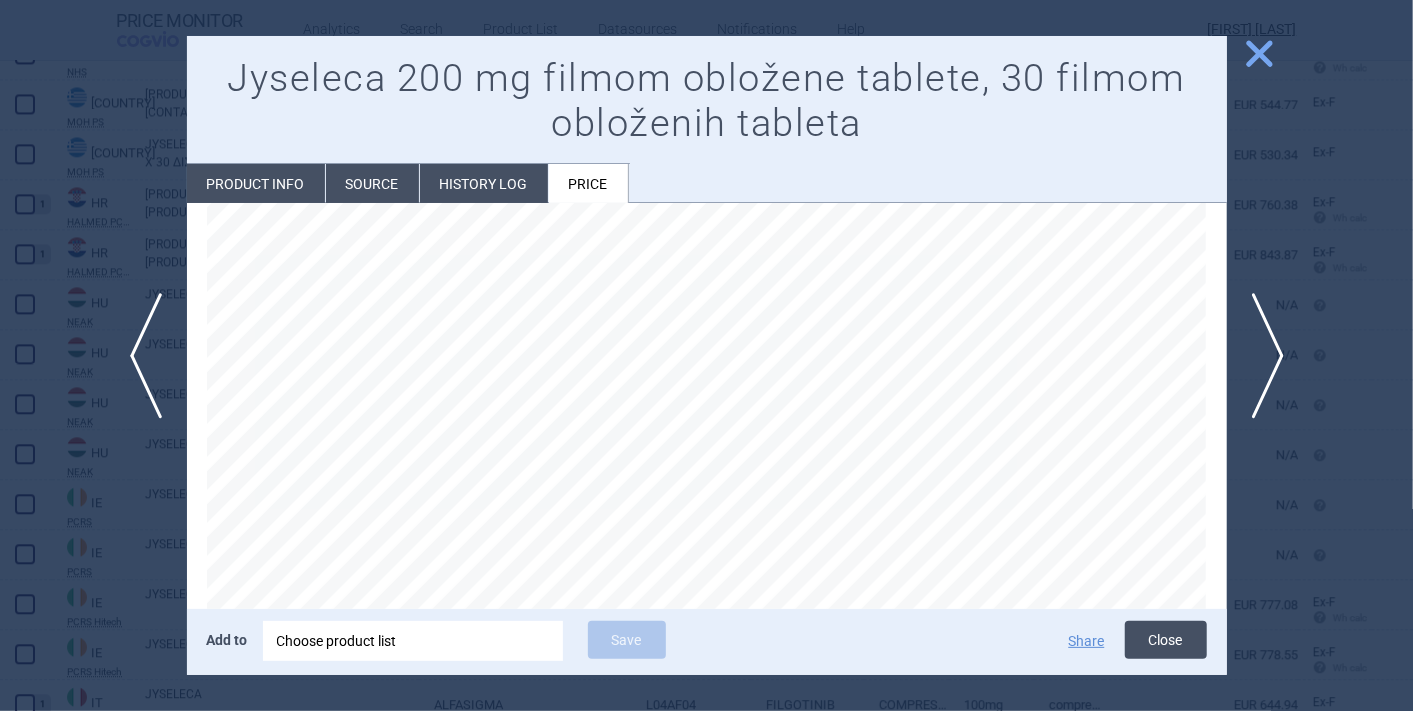 click on "Close" at bounding box center (1166, 640) 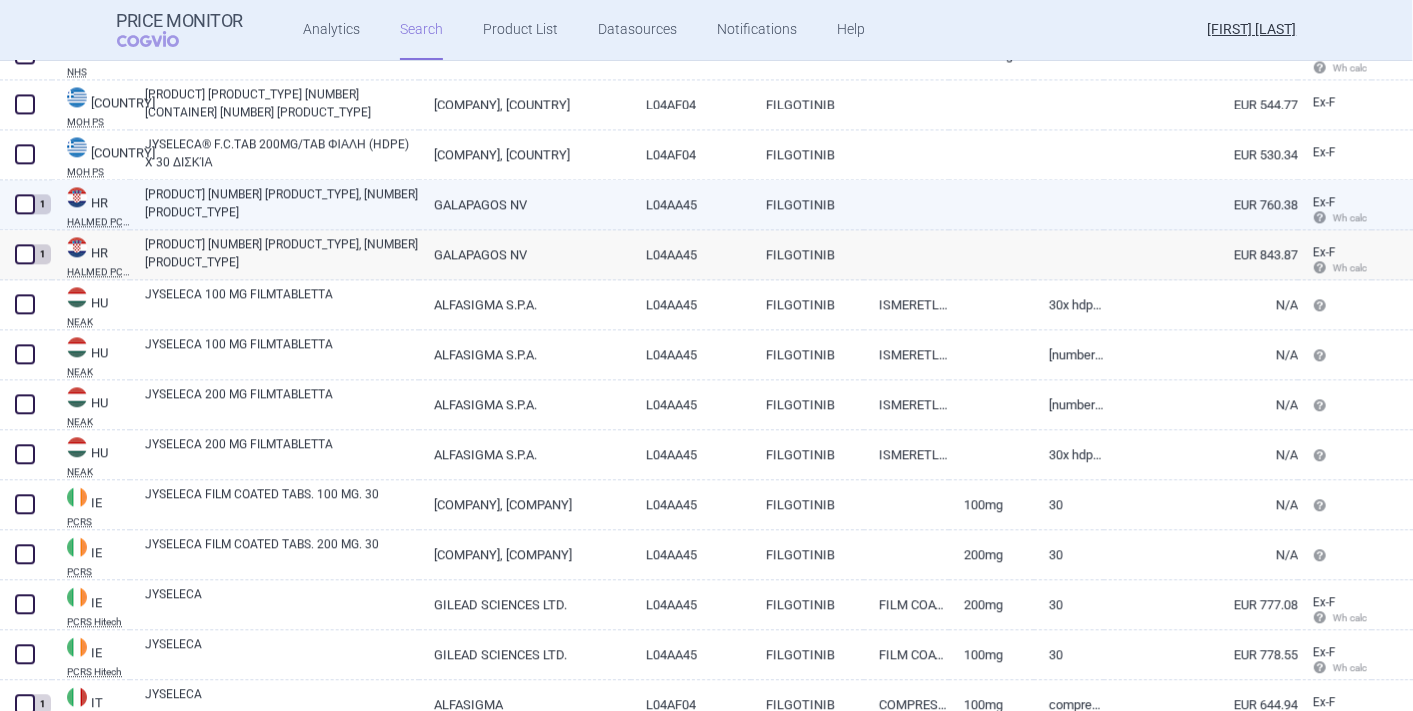 click on "EUR 760.38" at bounding box center (1201, 204) 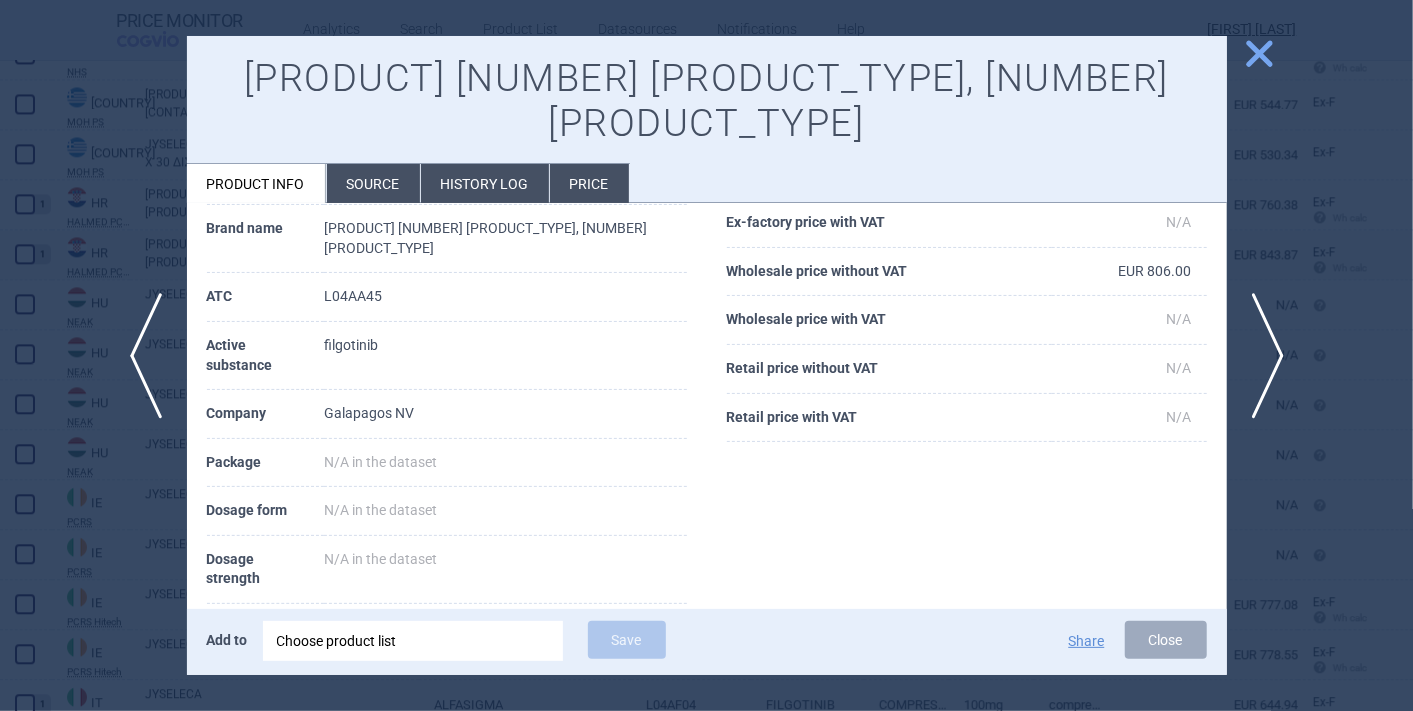 scroll, scrollTop: 0, scrollLeft: 0, axis: both 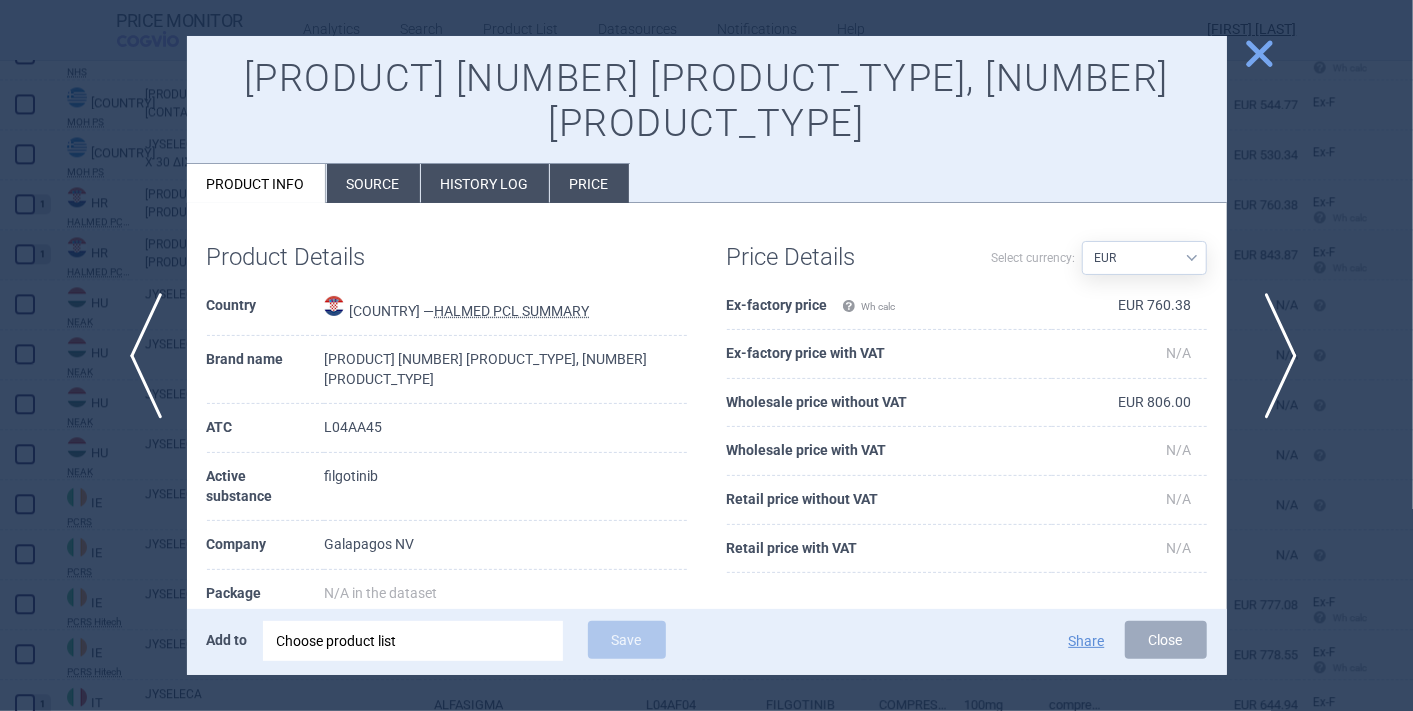 click on "next" at bounding box center [1274, 356] 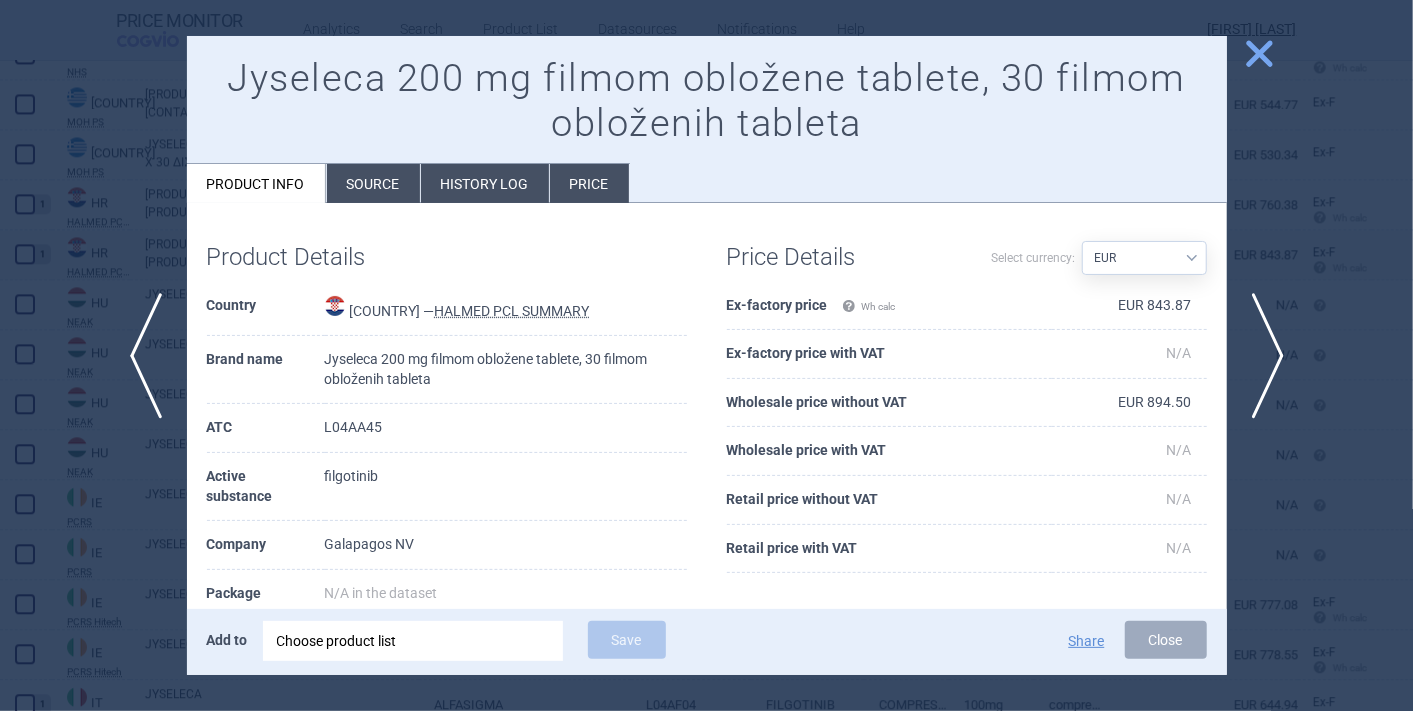click on "Price" at bounding box center [589, 183] 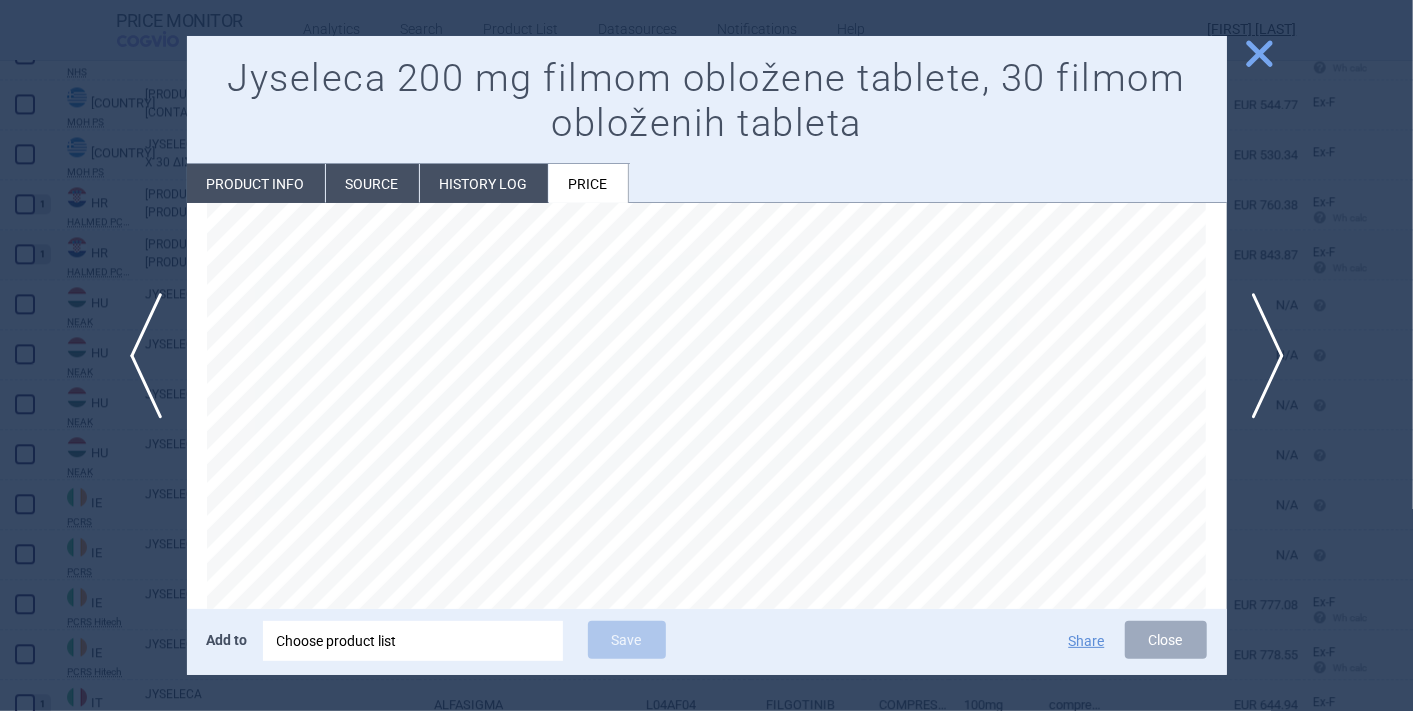 scroll, scrollTop: 0, scrollLeft: 0, axis: both 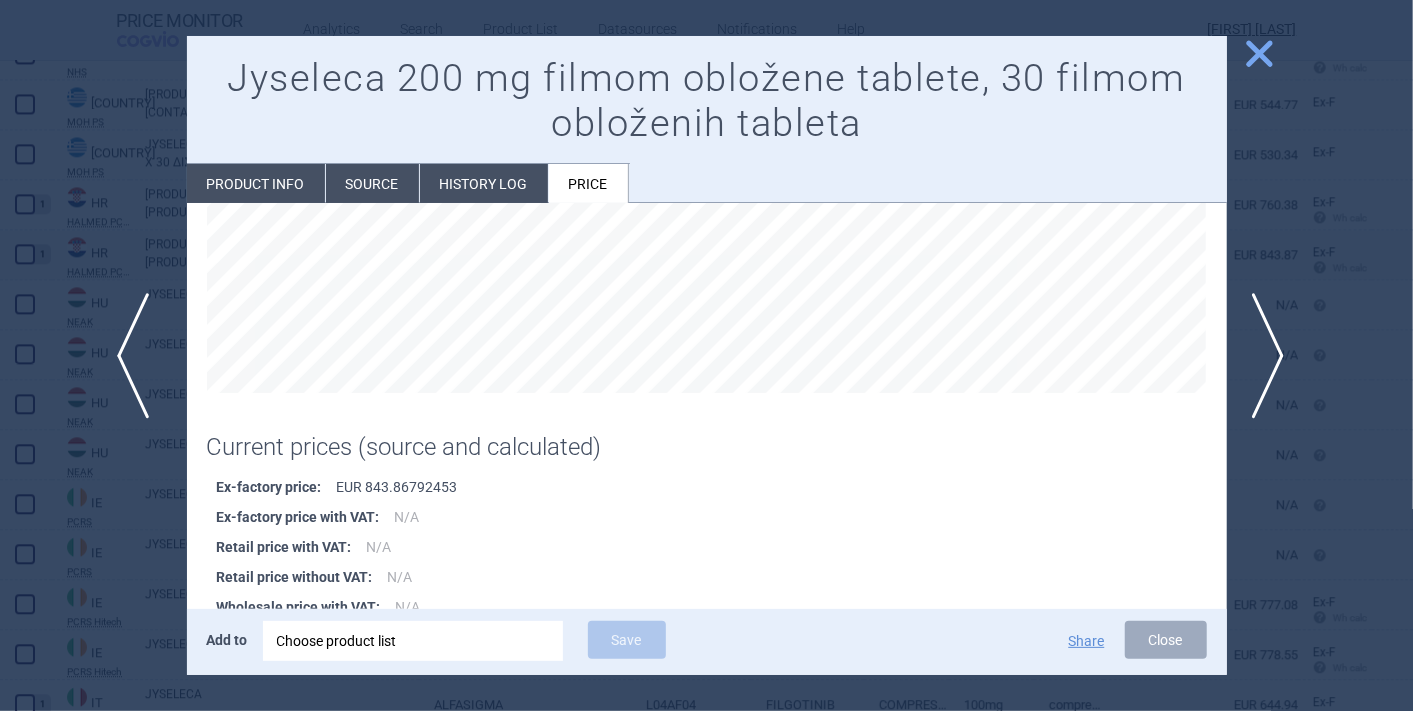 click on "previous" at bounding box center [139, 356] 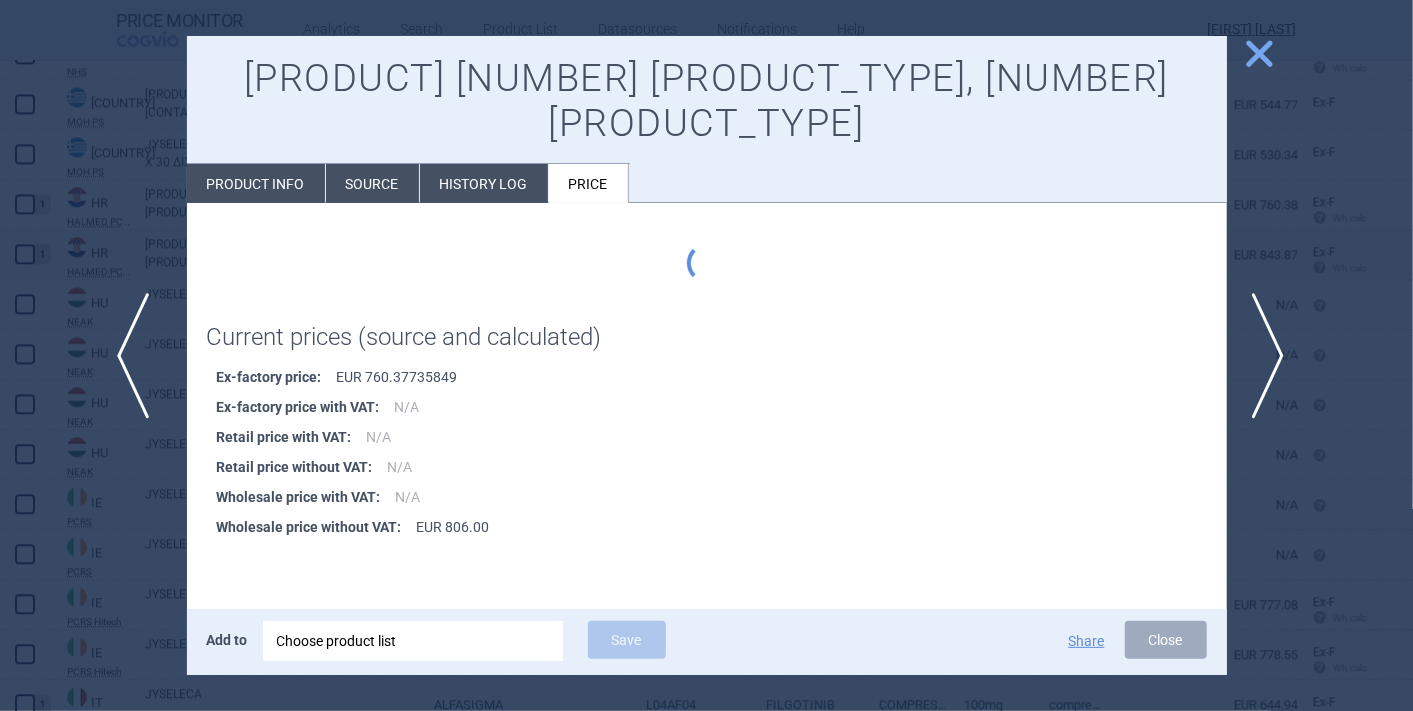 scroll, scrollTop: 0, scrollLeft: 0, axis: both 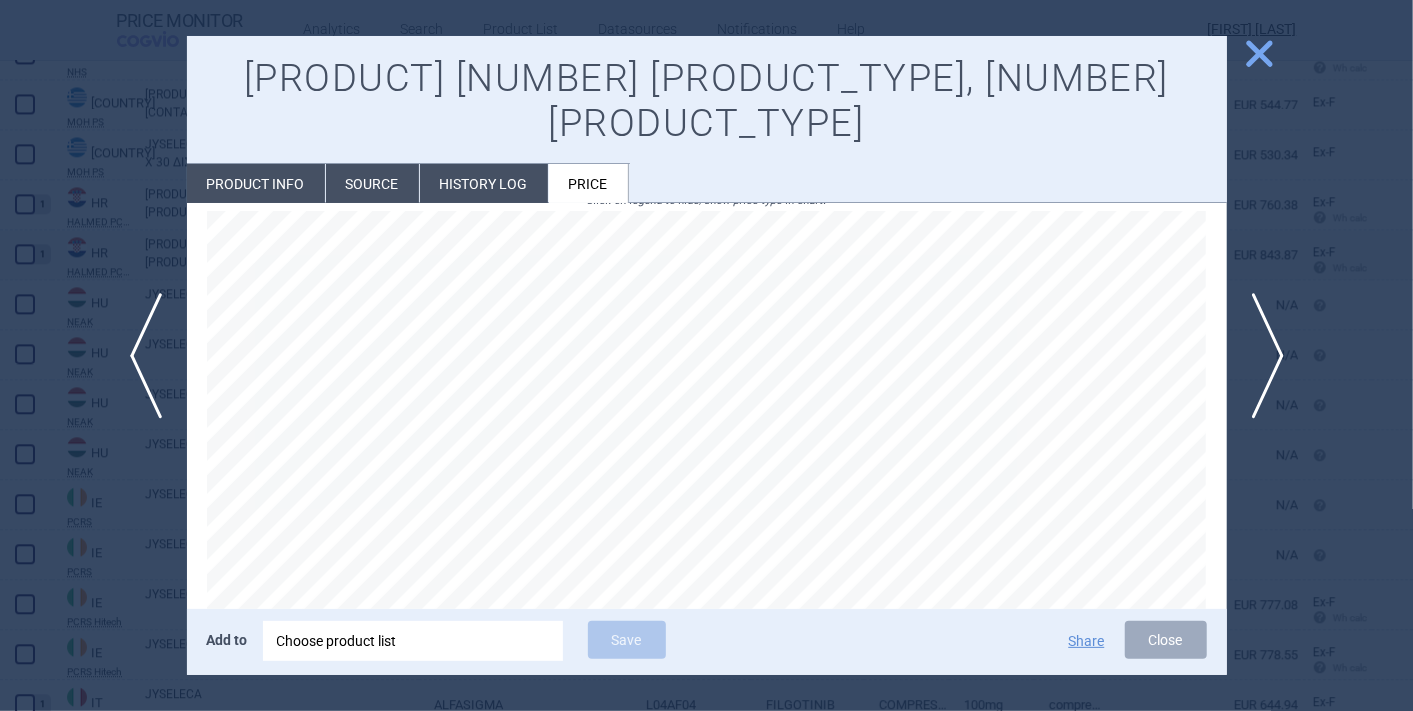 click on "History log" at bounding box center (484, 183) 